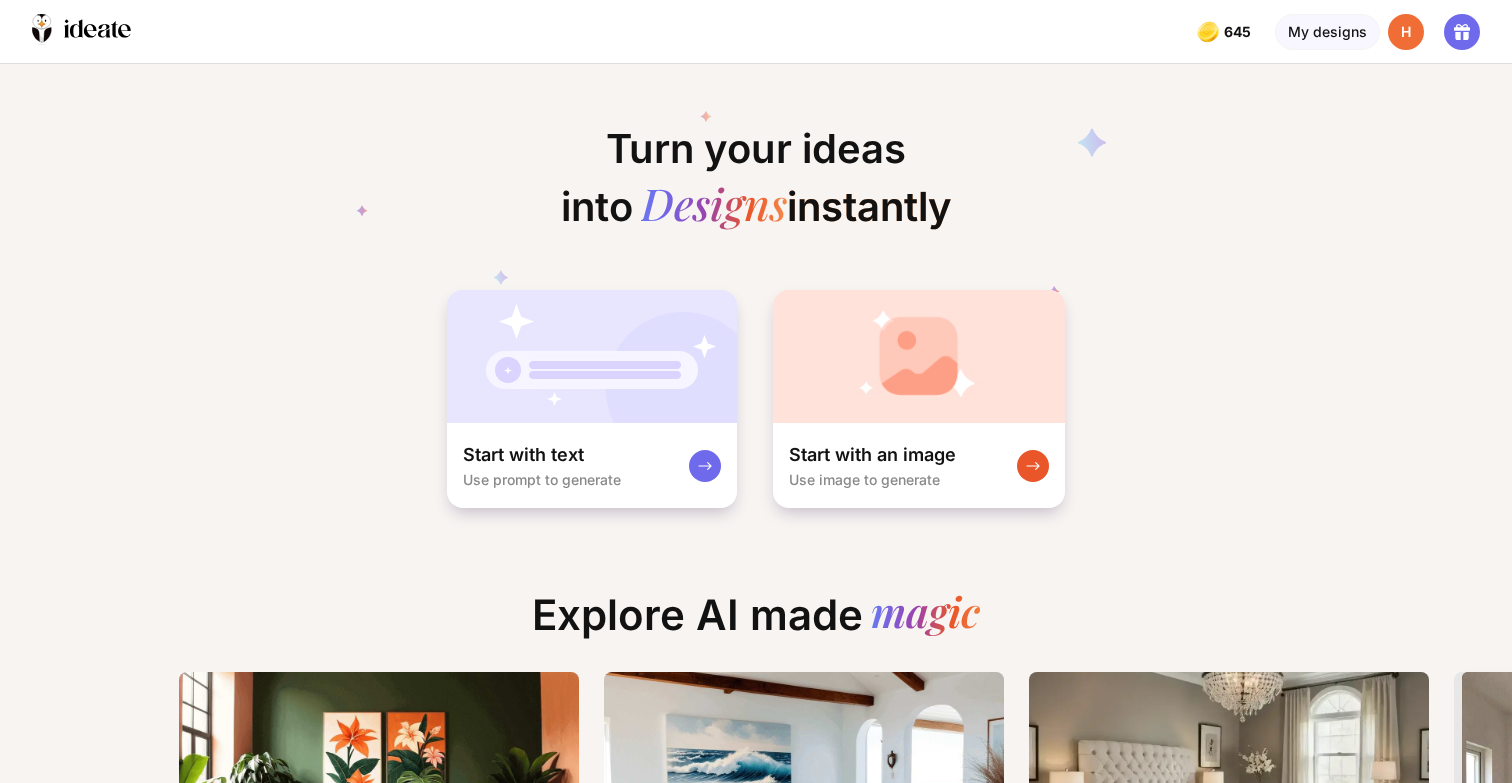 scroll, scrollTop: 0, scrollLeft: 0, axis: both 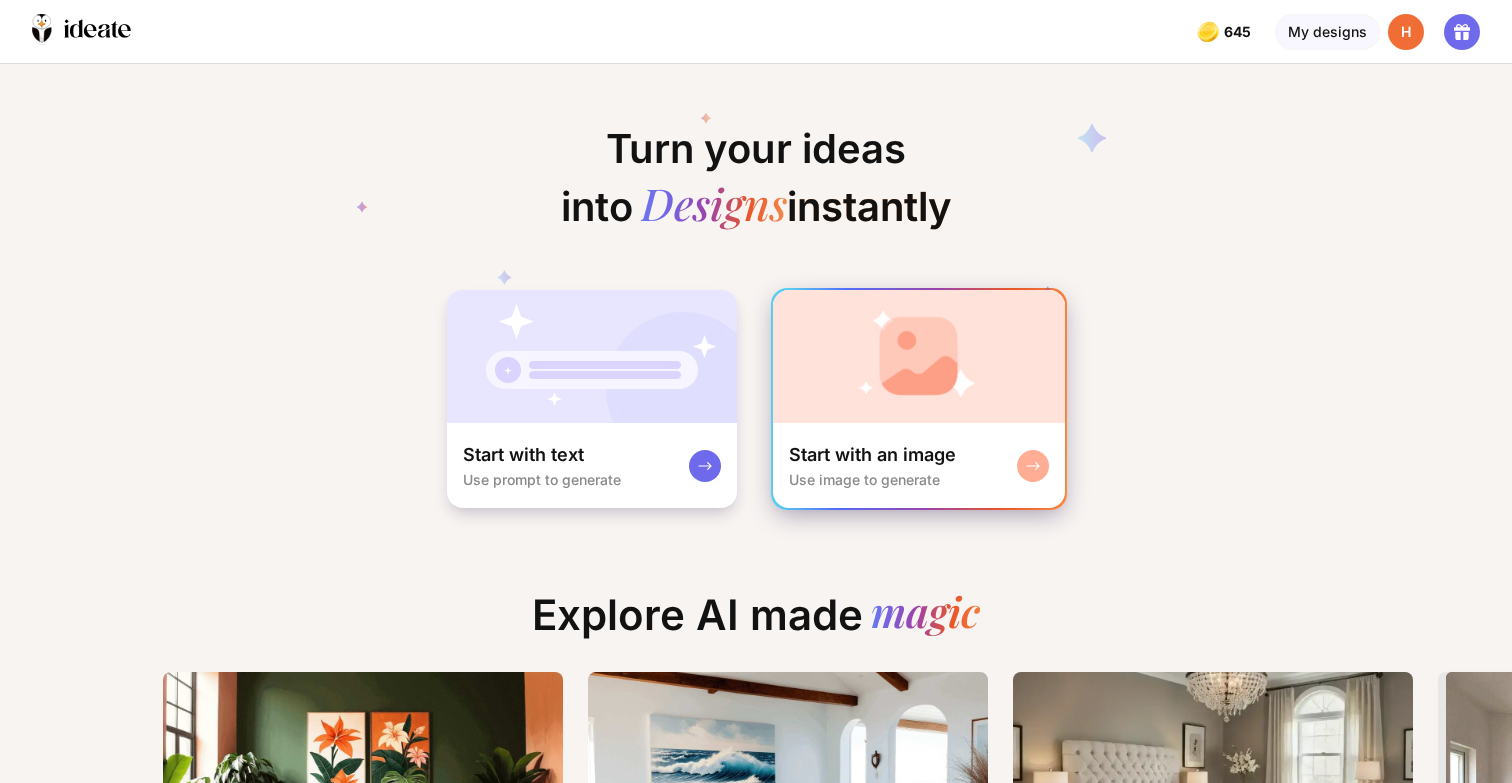 click at bounding box center (919, 356) 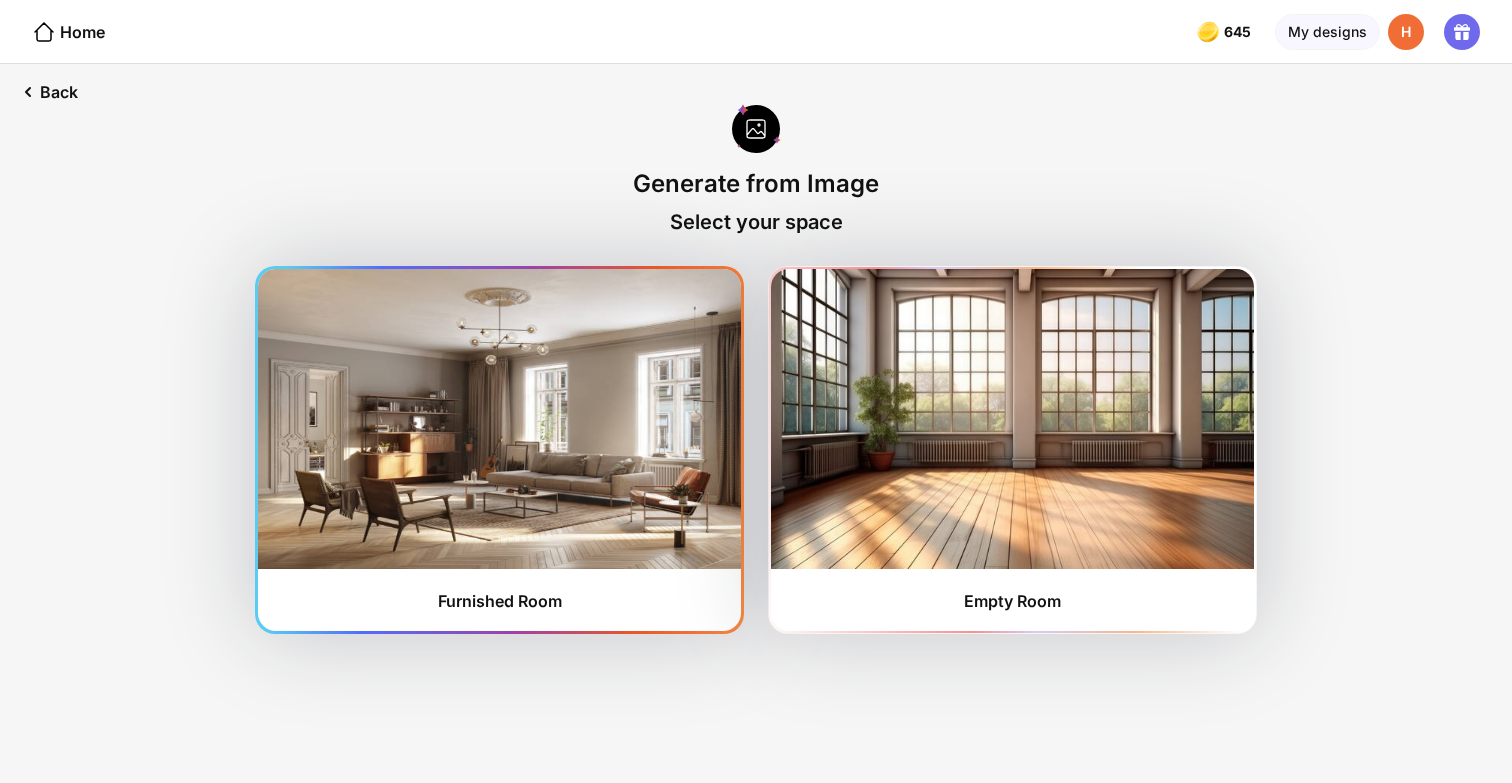 click at bounding box center [499, 419] 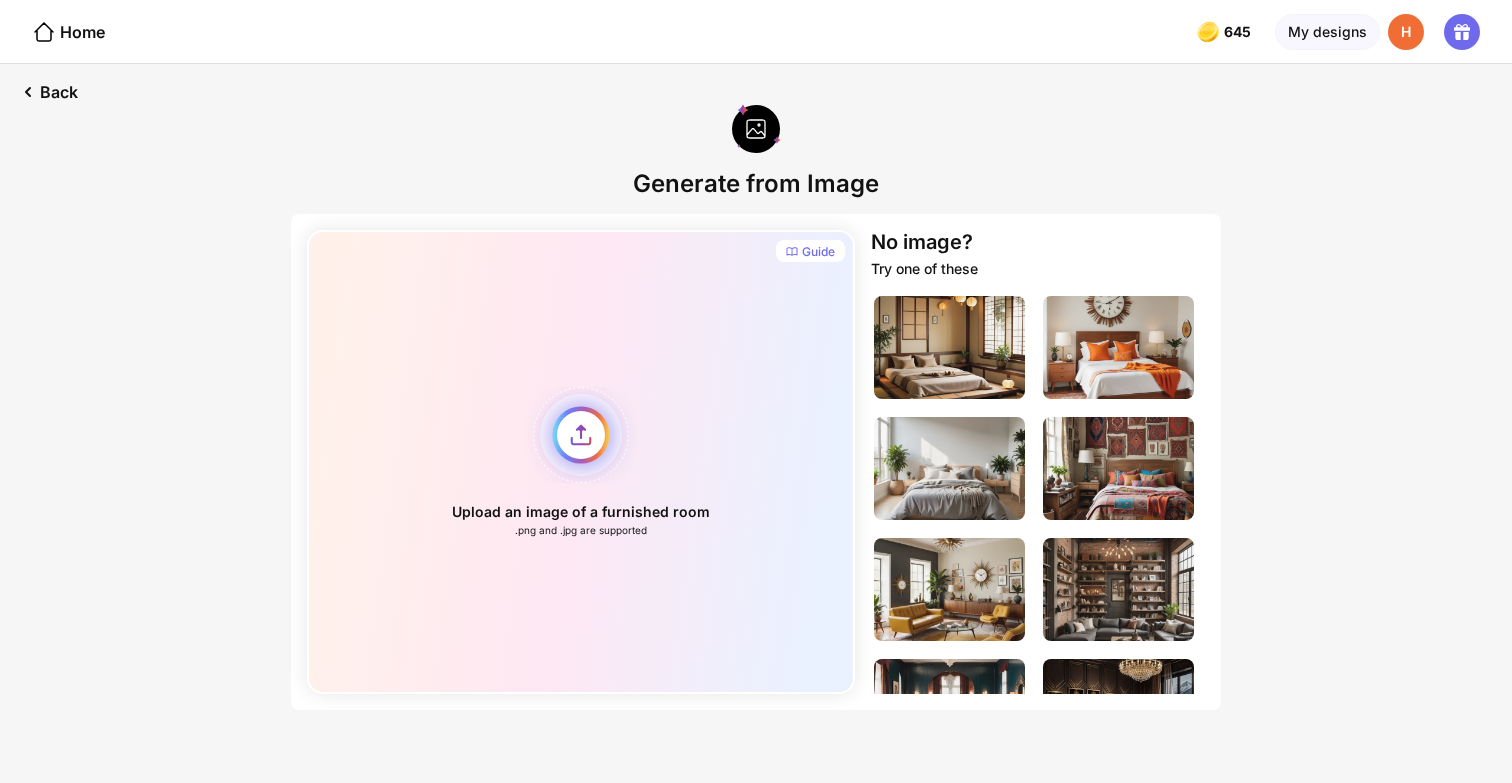 click on "Upload an image of a furnished room .png and .jpg are supported" at bounding box center [581, 462] 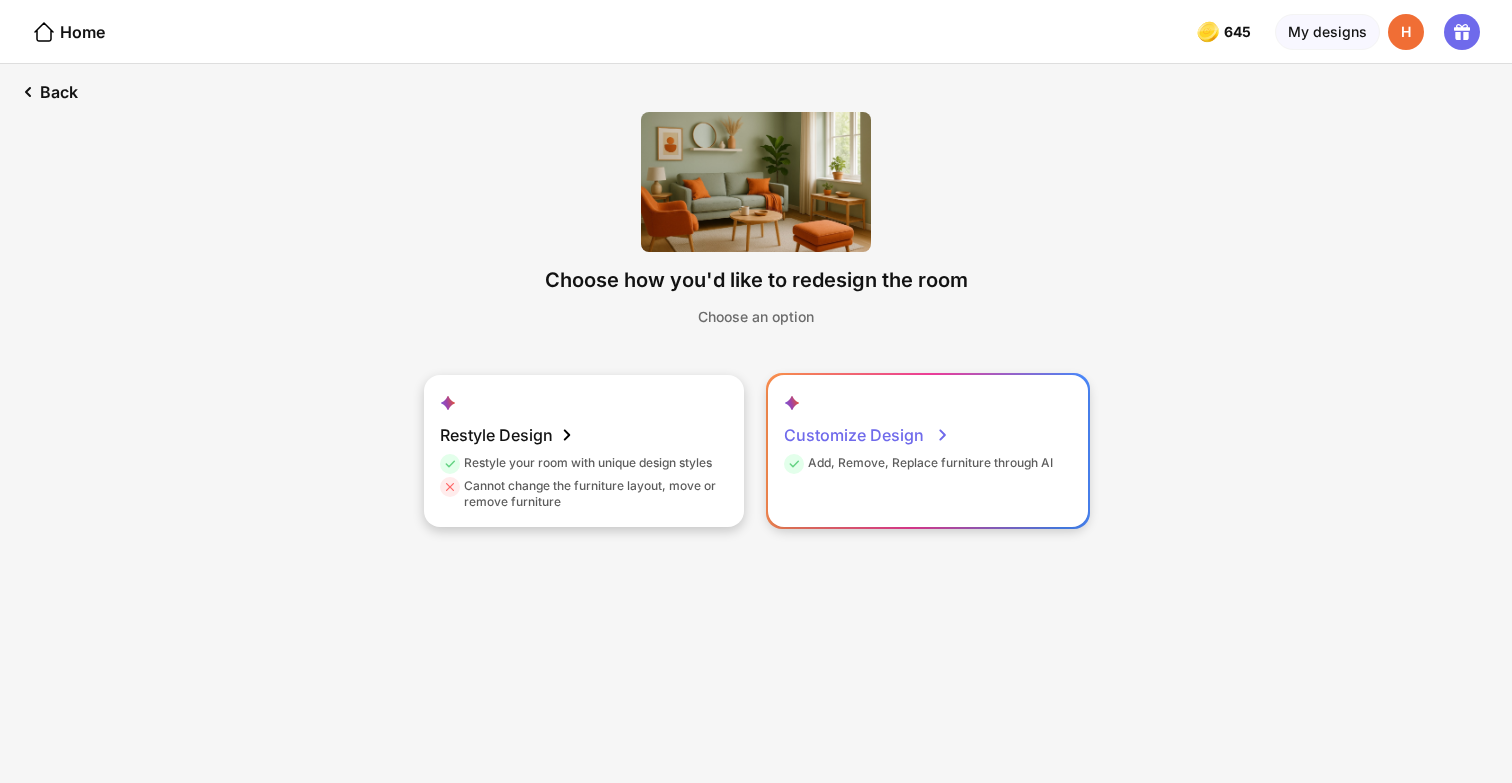 click on "Add, Remove, Replace furniture through AI" at bounding box center (918, 466) 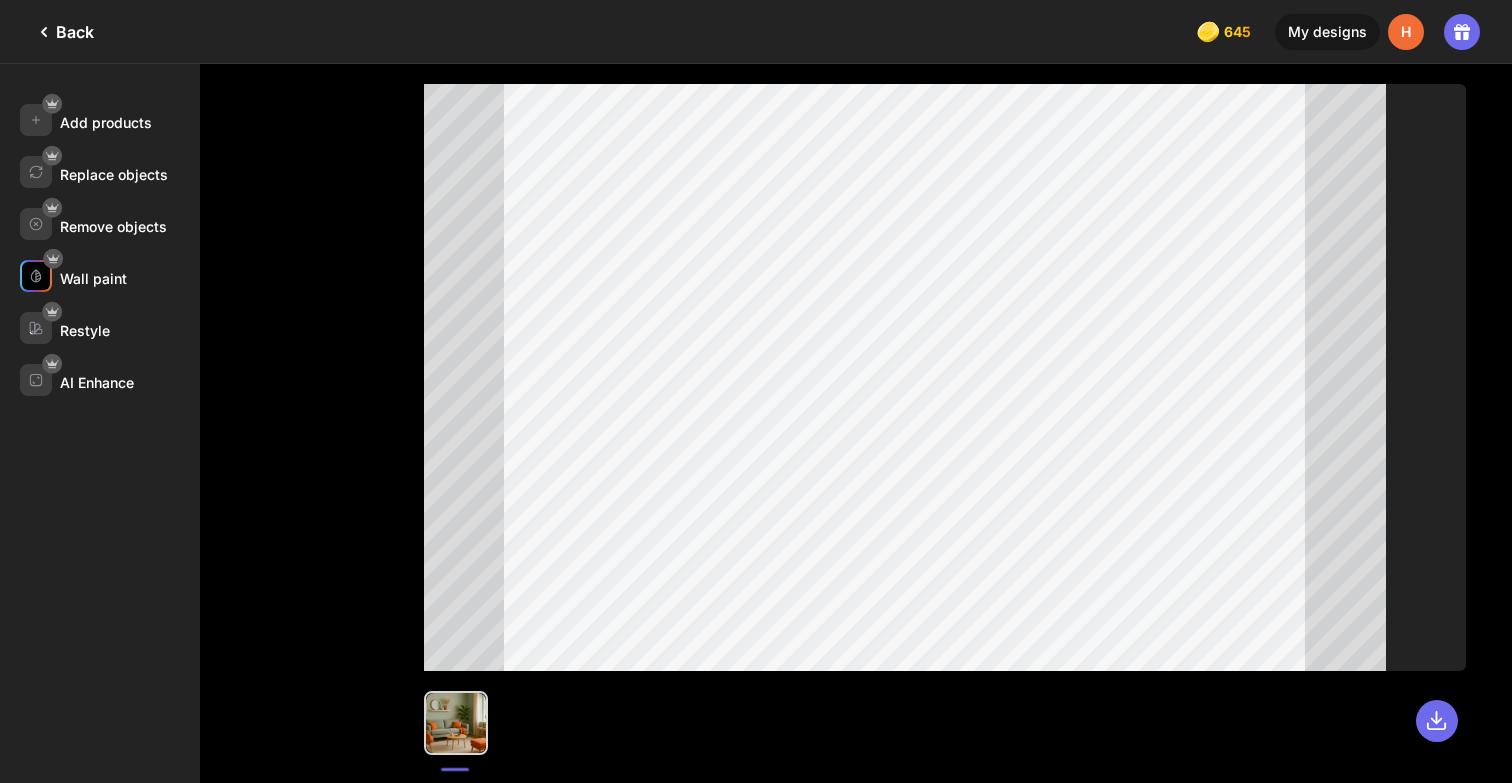 click on "Wall paint" 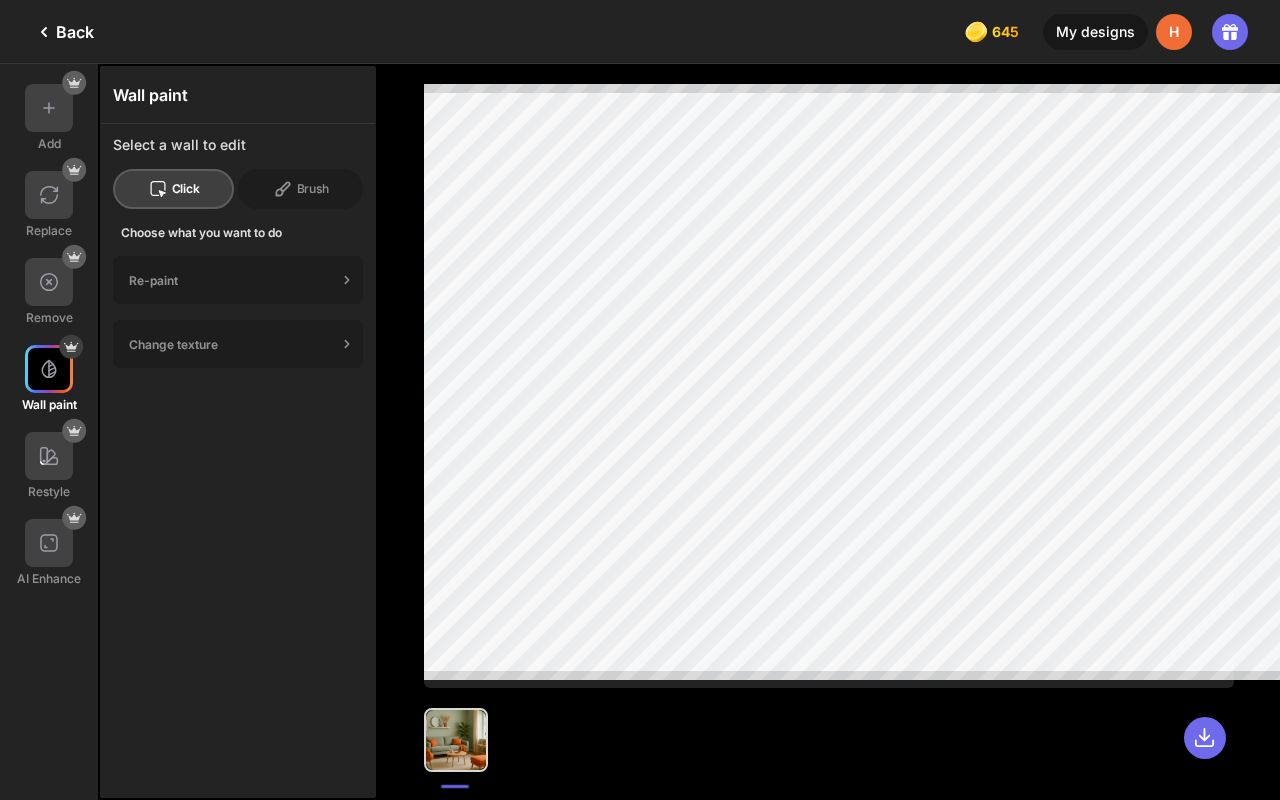 click on "Back" 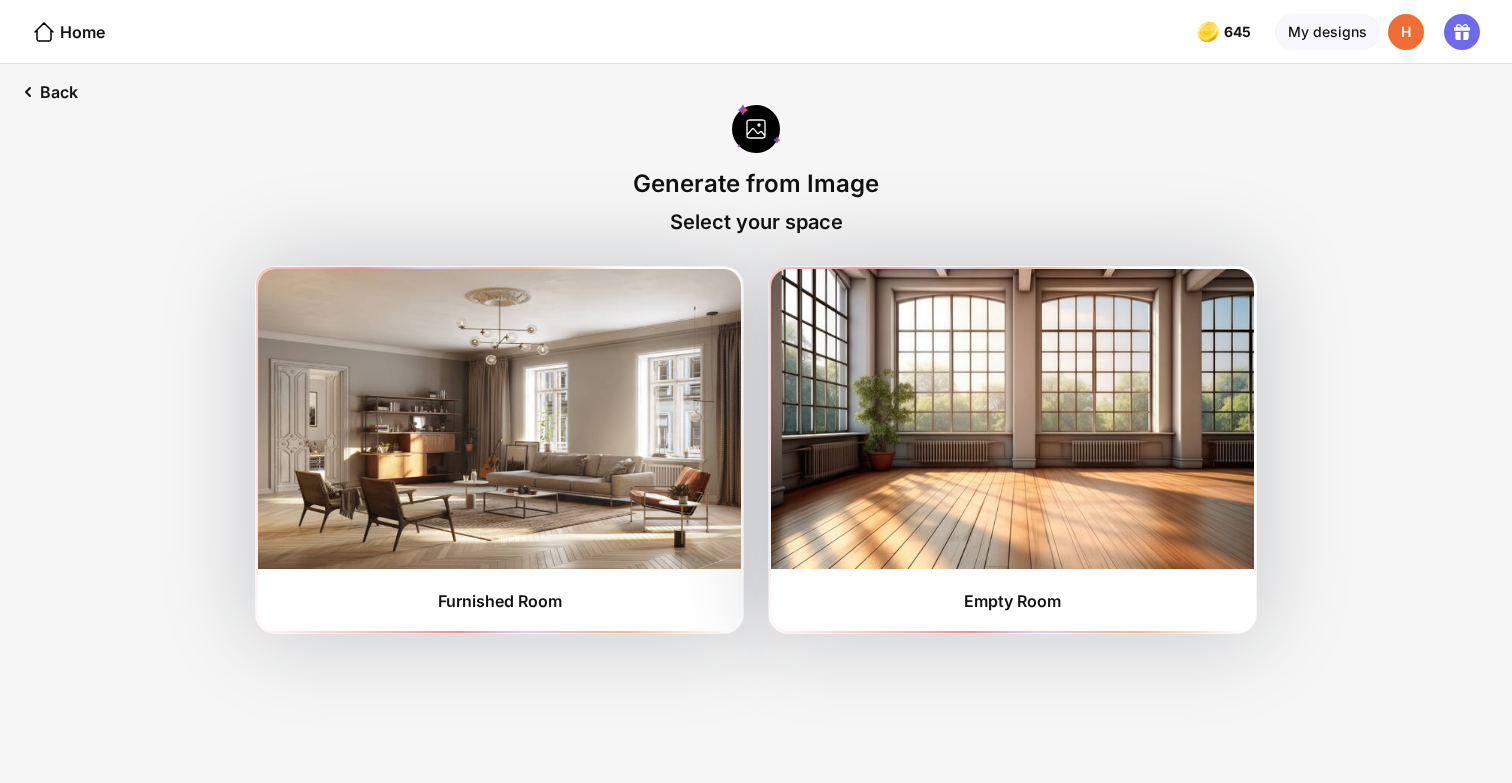 click on "645 645 645 645  credits left  My designs H" at bounding box center [1346, 31] 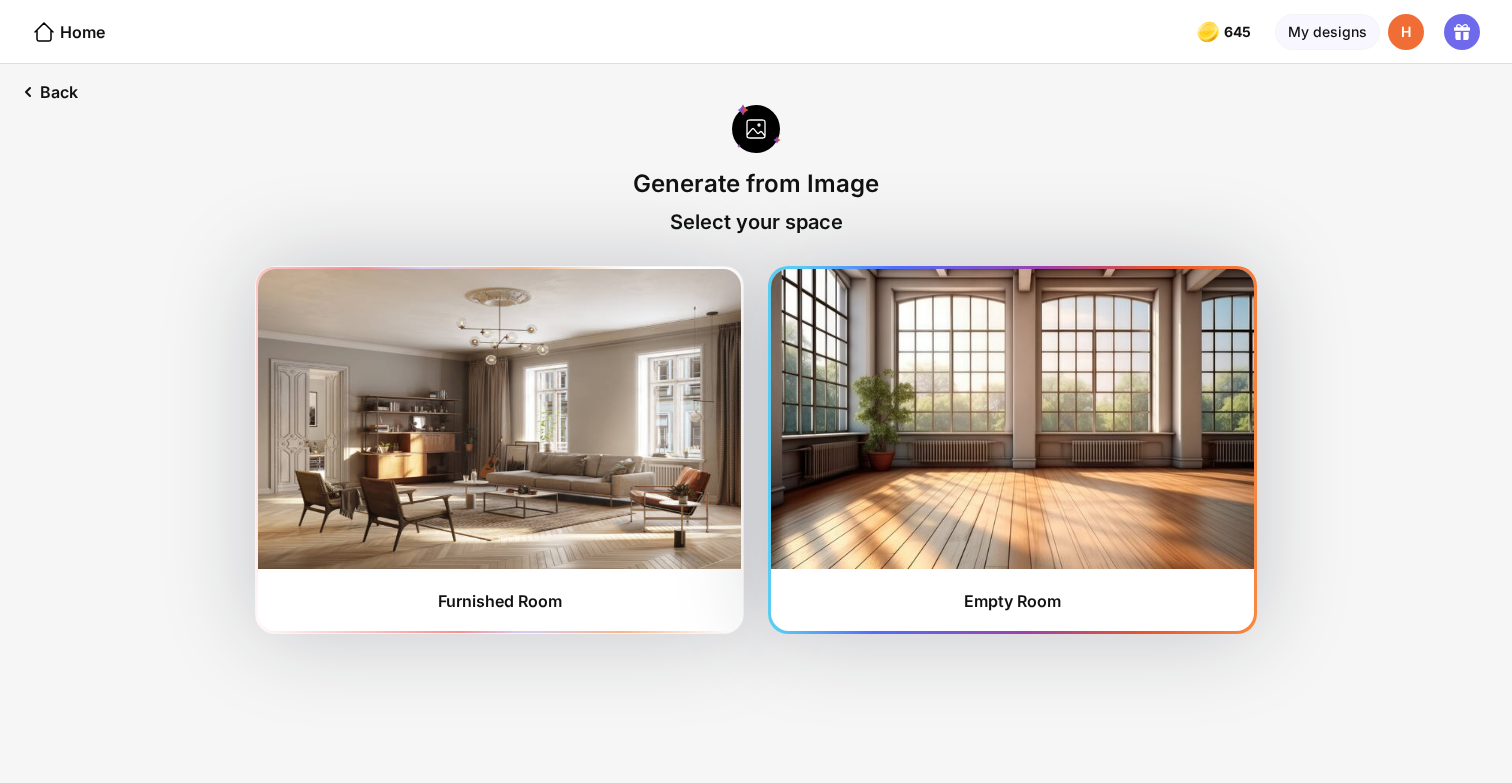 click at bounding box center [1012, 419] 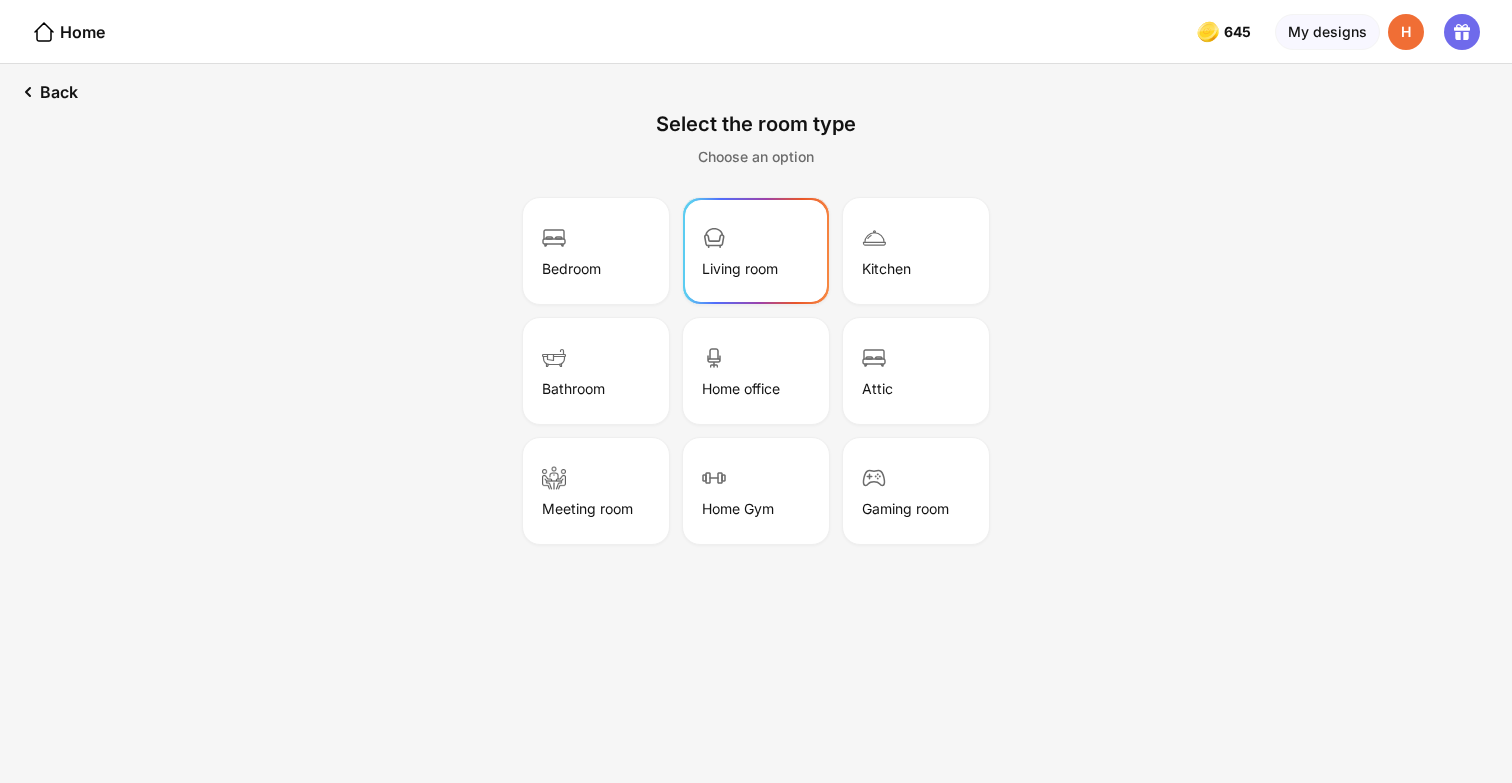 click on "Living room" at bounding box center (756, 251) 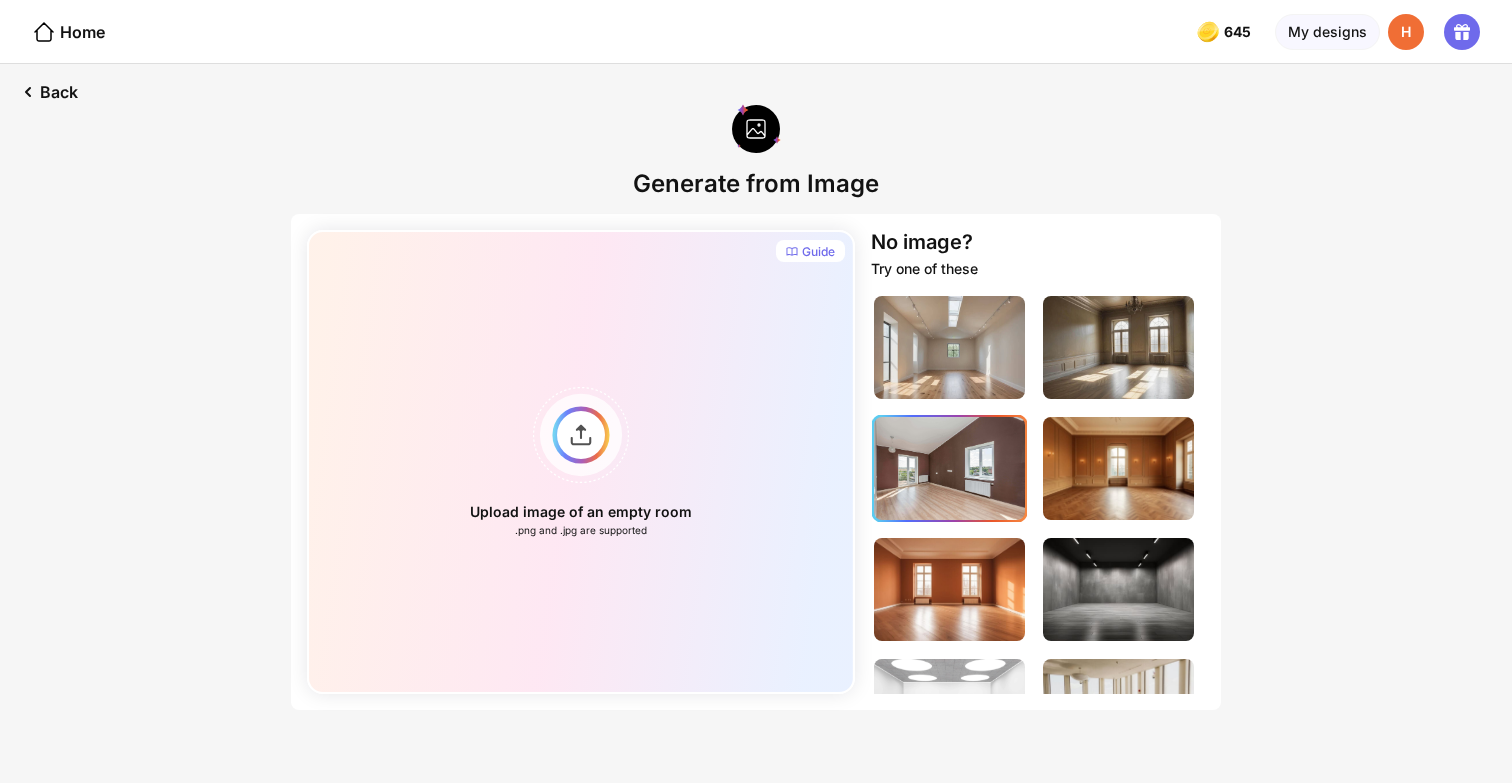 click at bounding box center (949, 468) 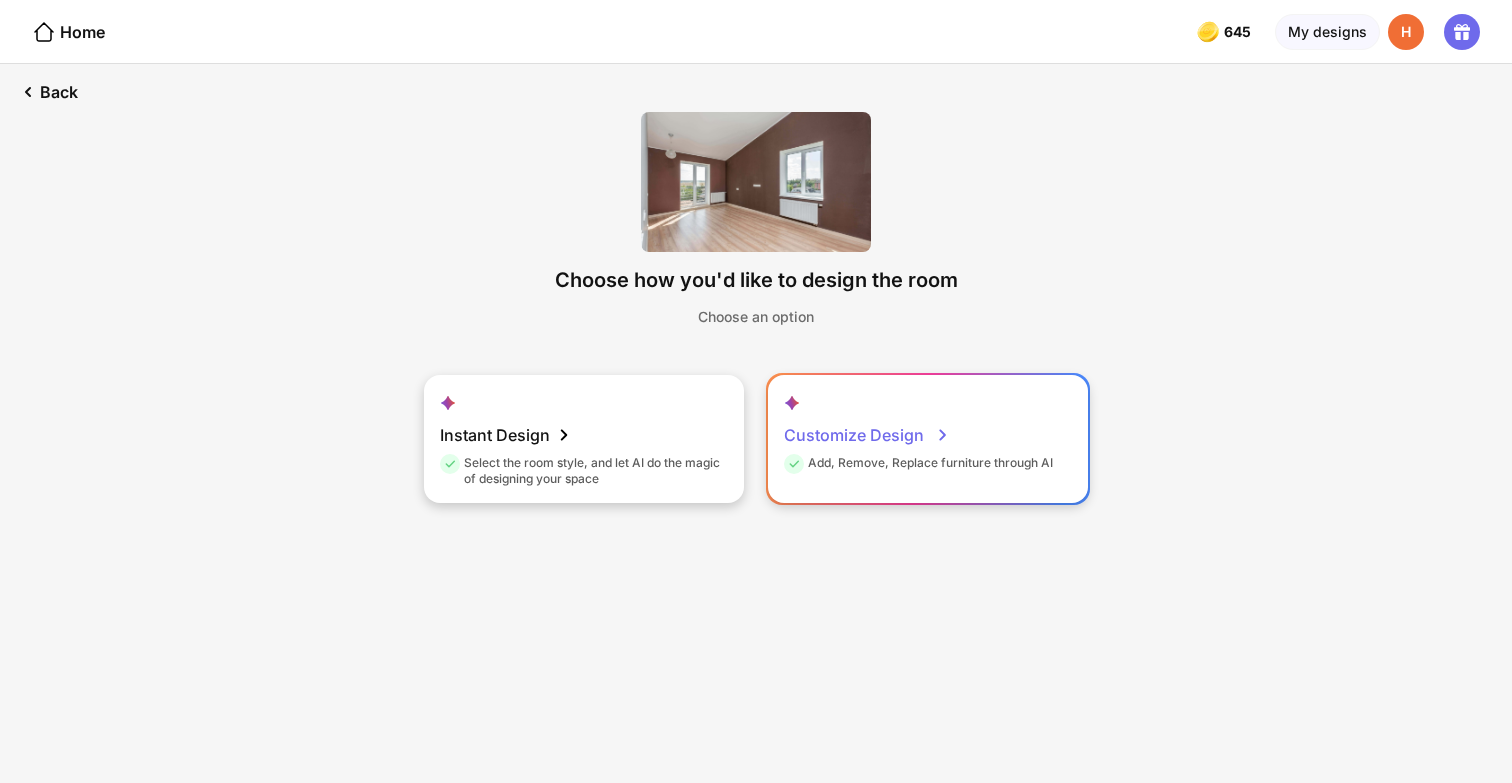 click on "Customize Design" at bounding box center [867, 435] 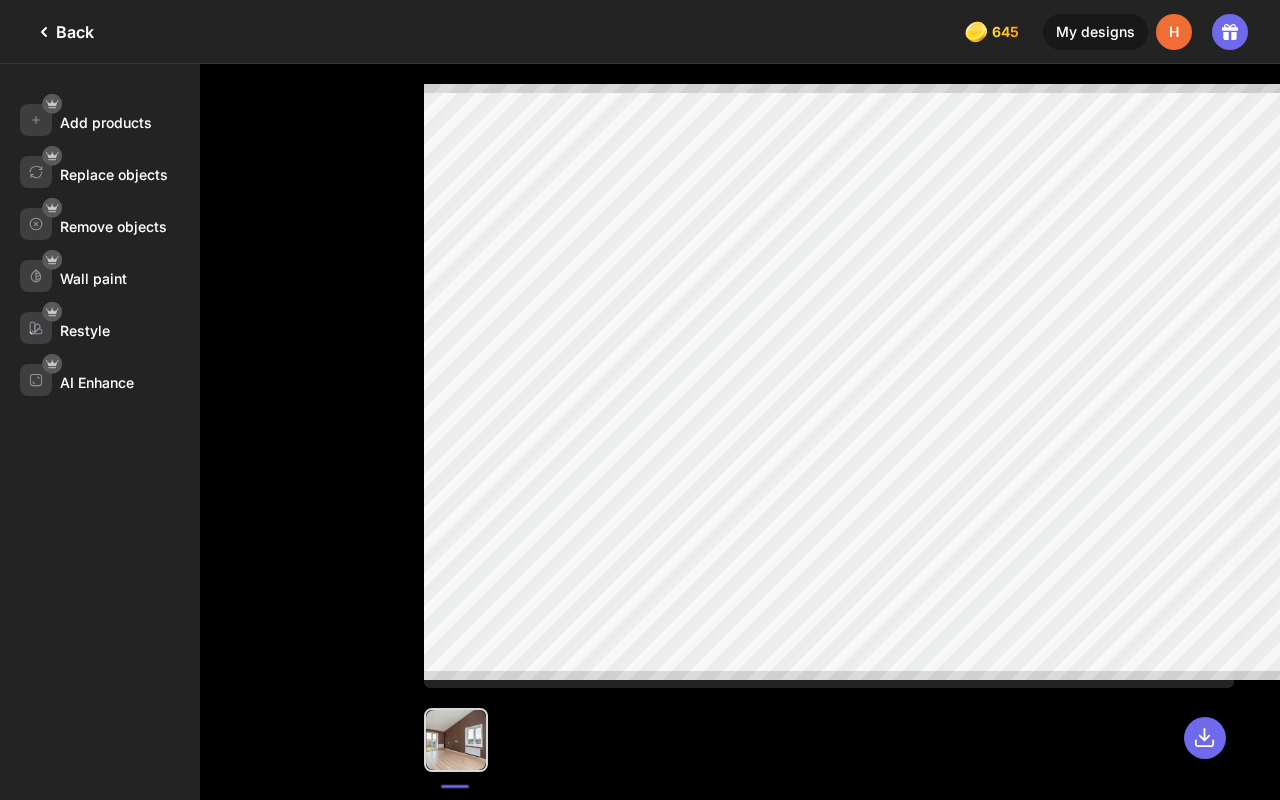 click on "Wall paint" at bounding box center (93, 278) 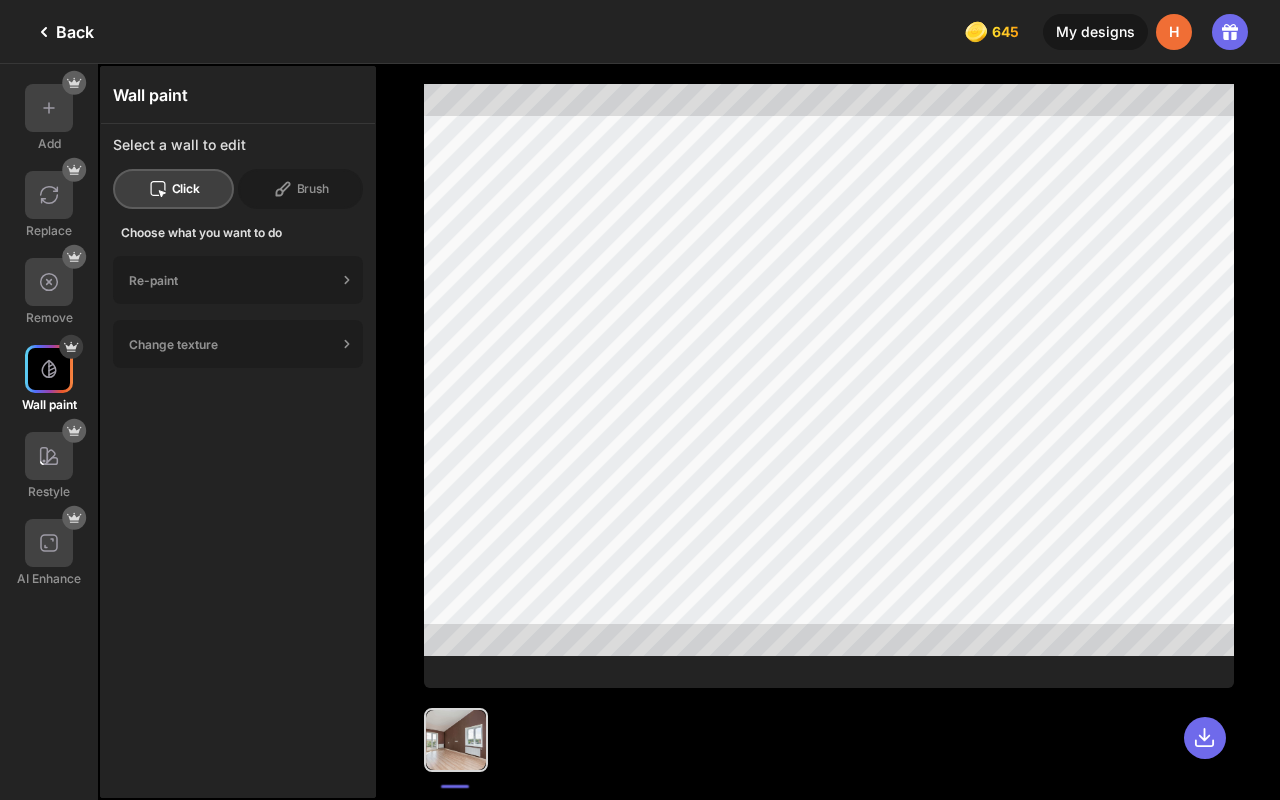 click 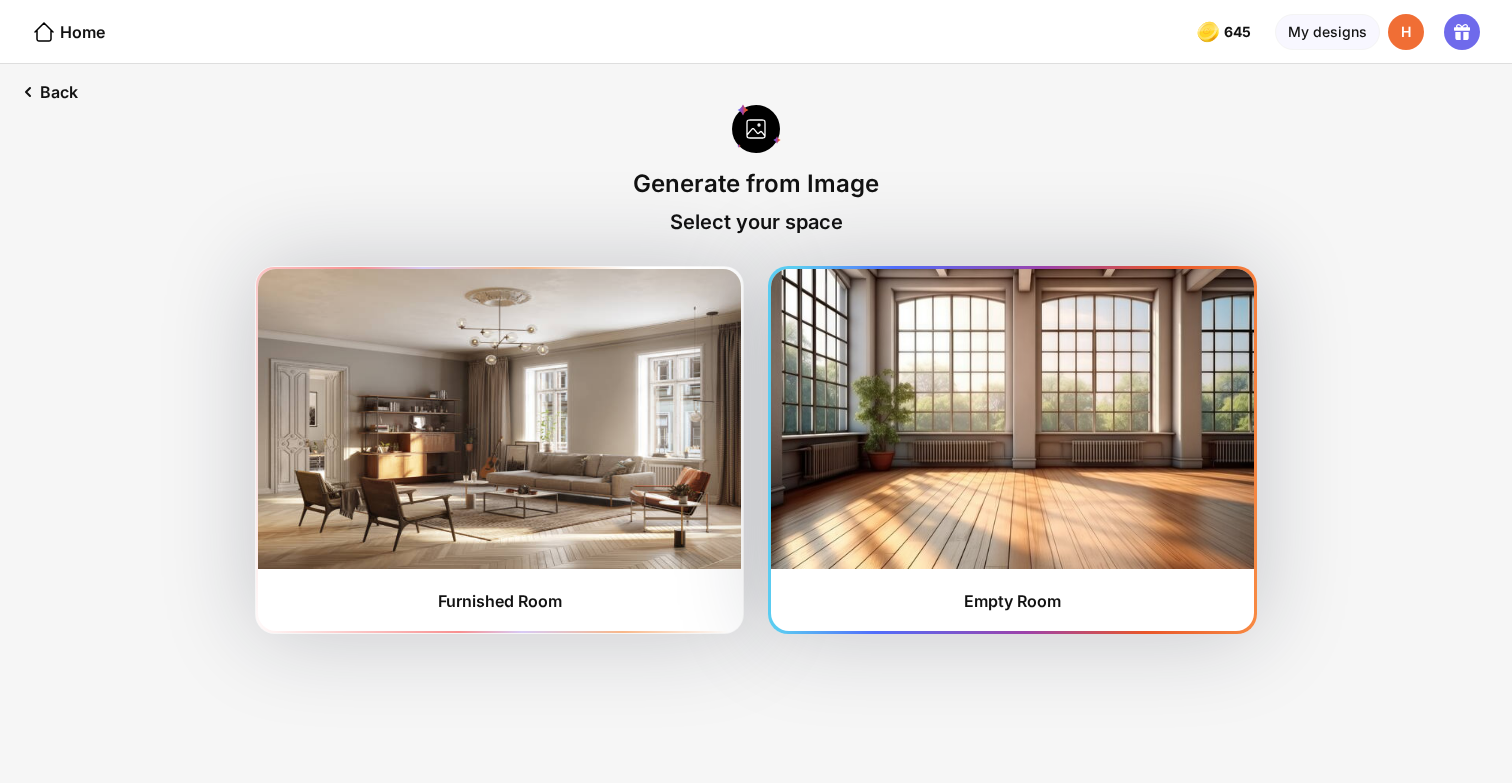 click at bounding box center (1012, 419) 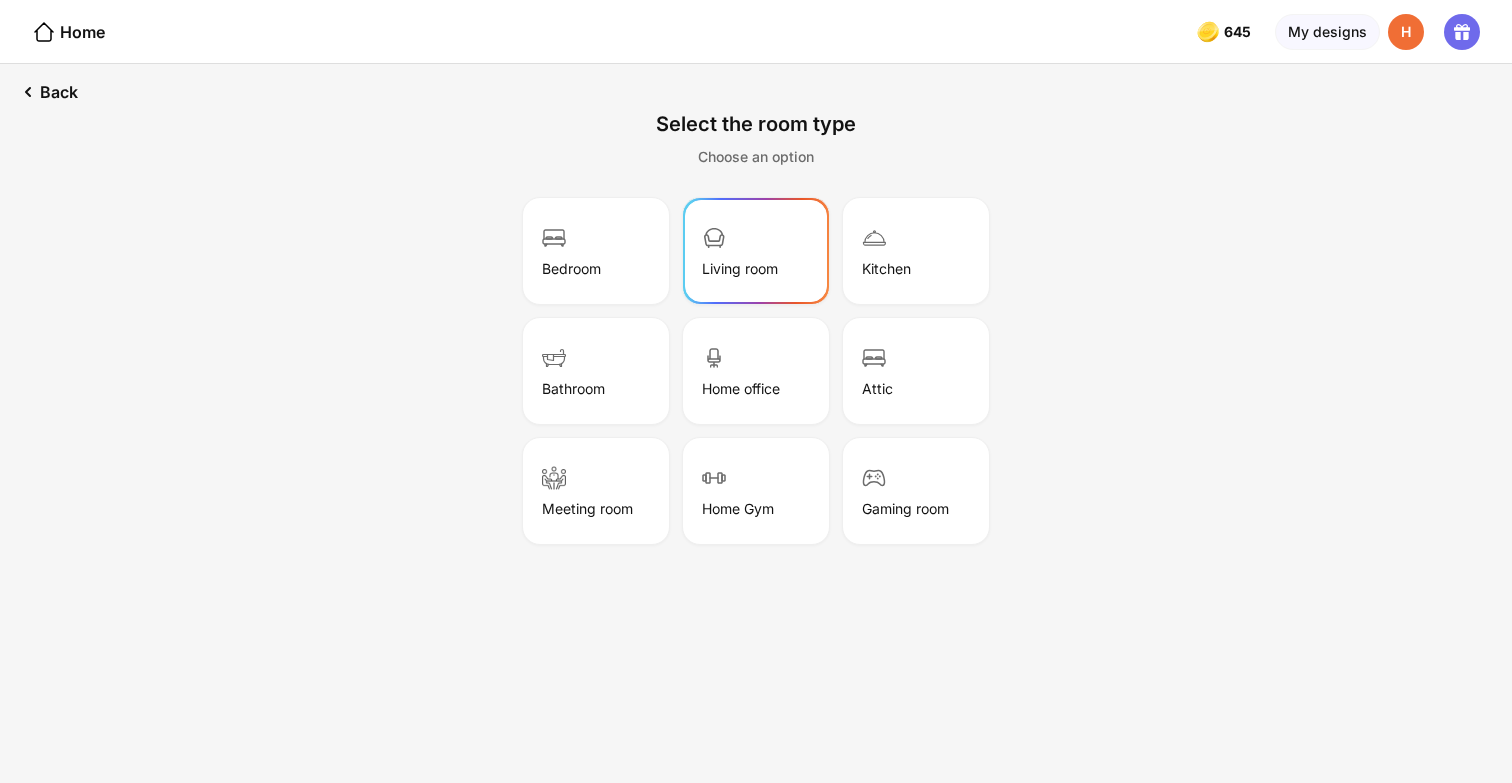 click on "Living room" at bounding box center [756, 251] 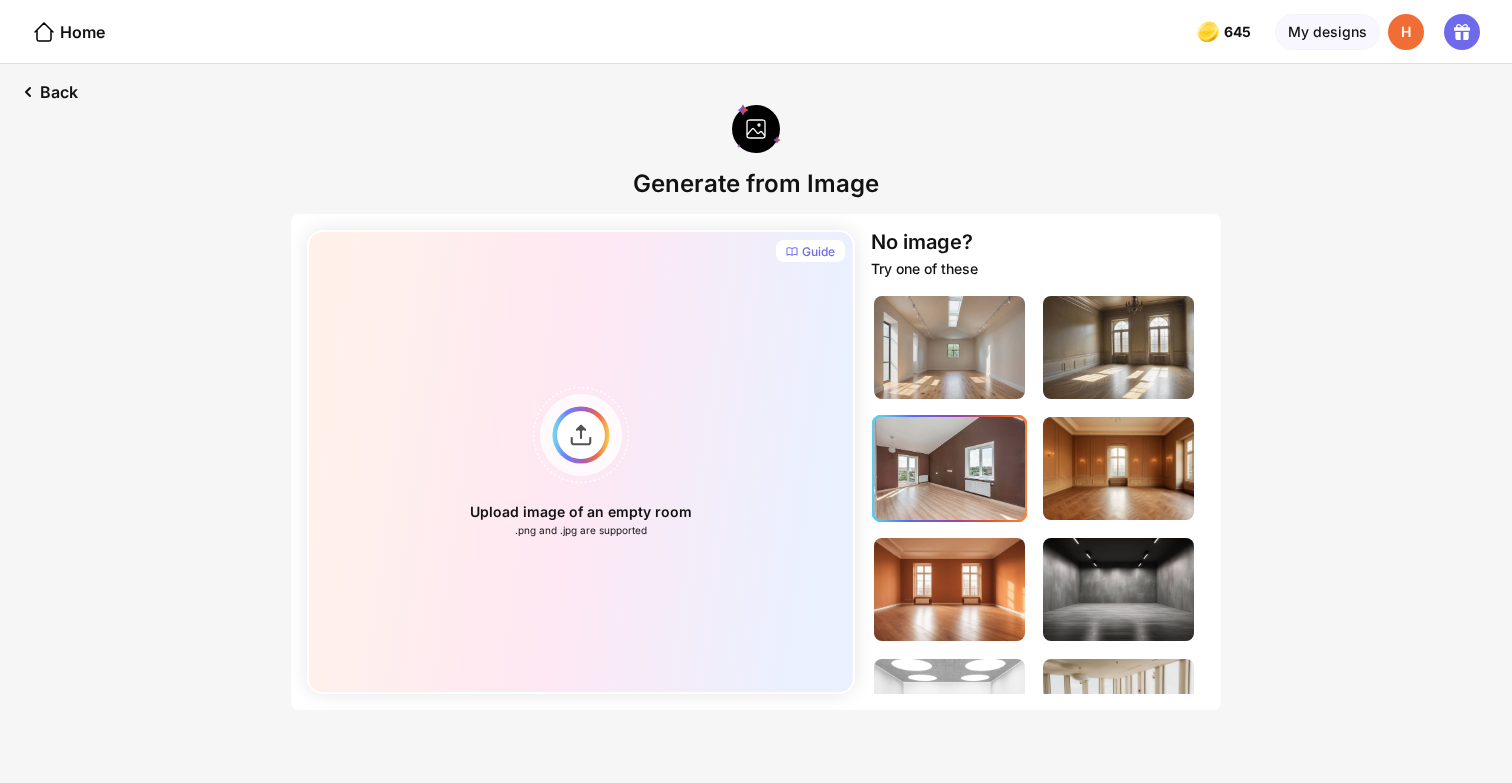 scroll, scrollTop: 72, scrollLeft: 0, axis: vertical 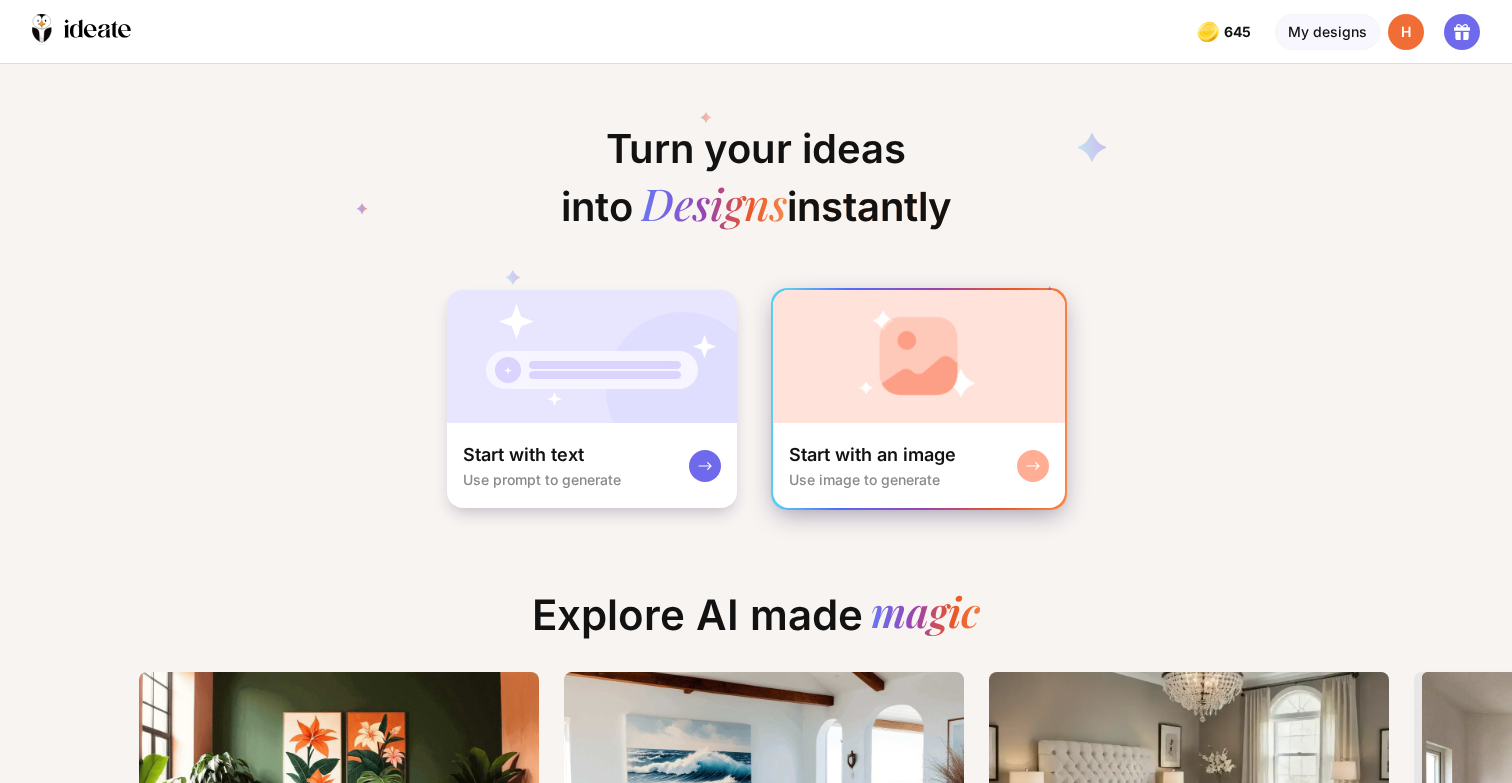 click on "Start with an image Use image to generate" at bounding box center (919, 465) 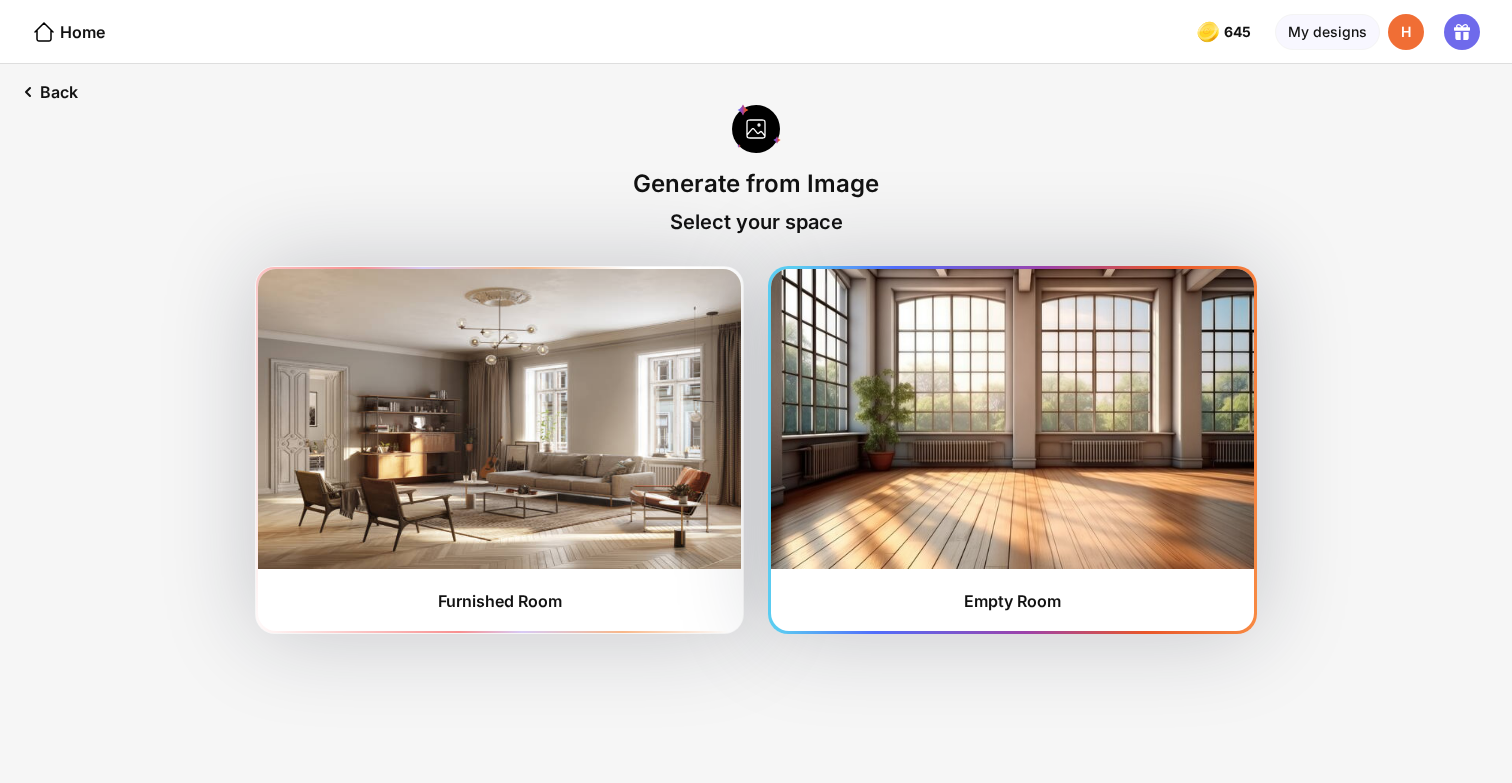 click at bounding box center (1012, 419) 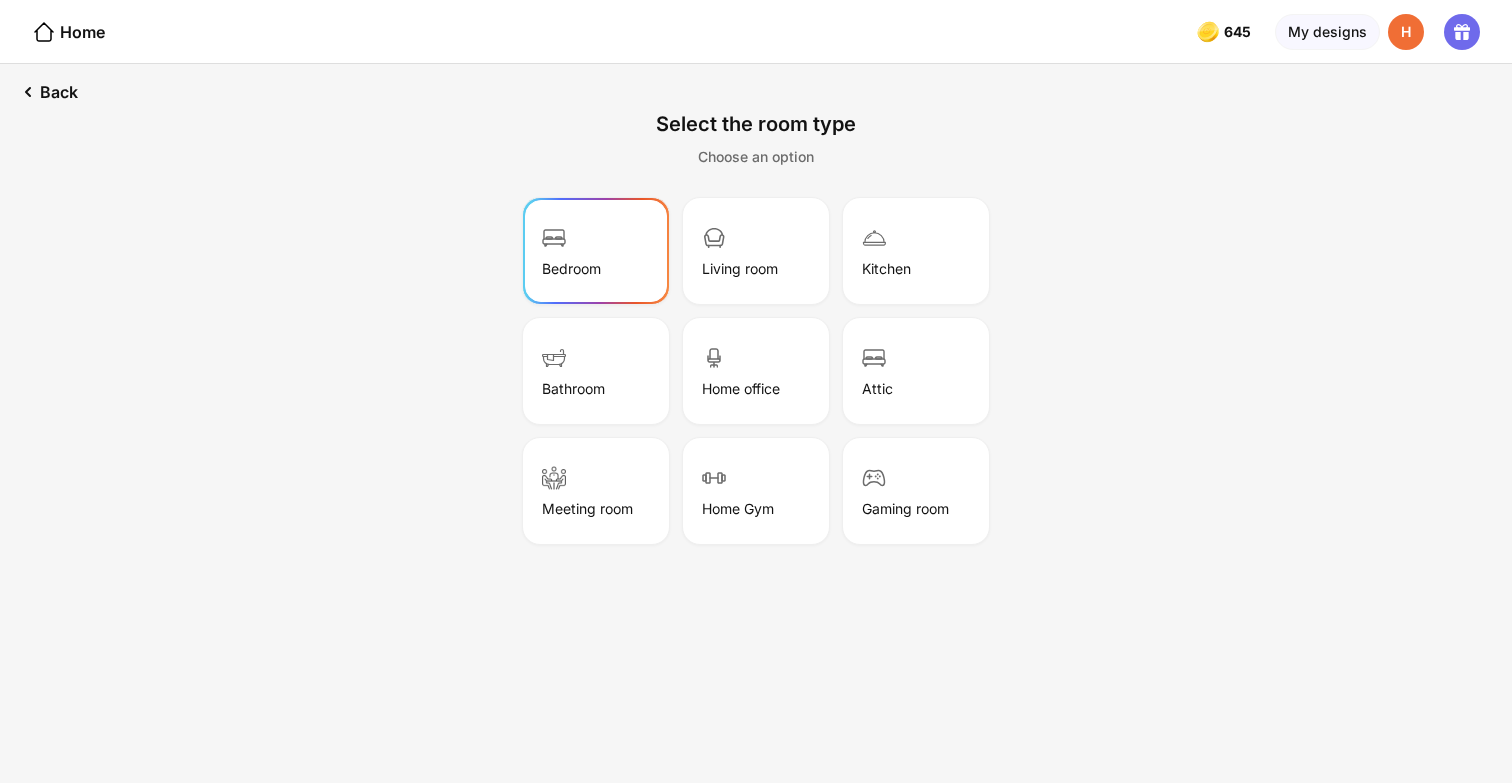 click on "Bedroom" at bounding box center [571, 268] 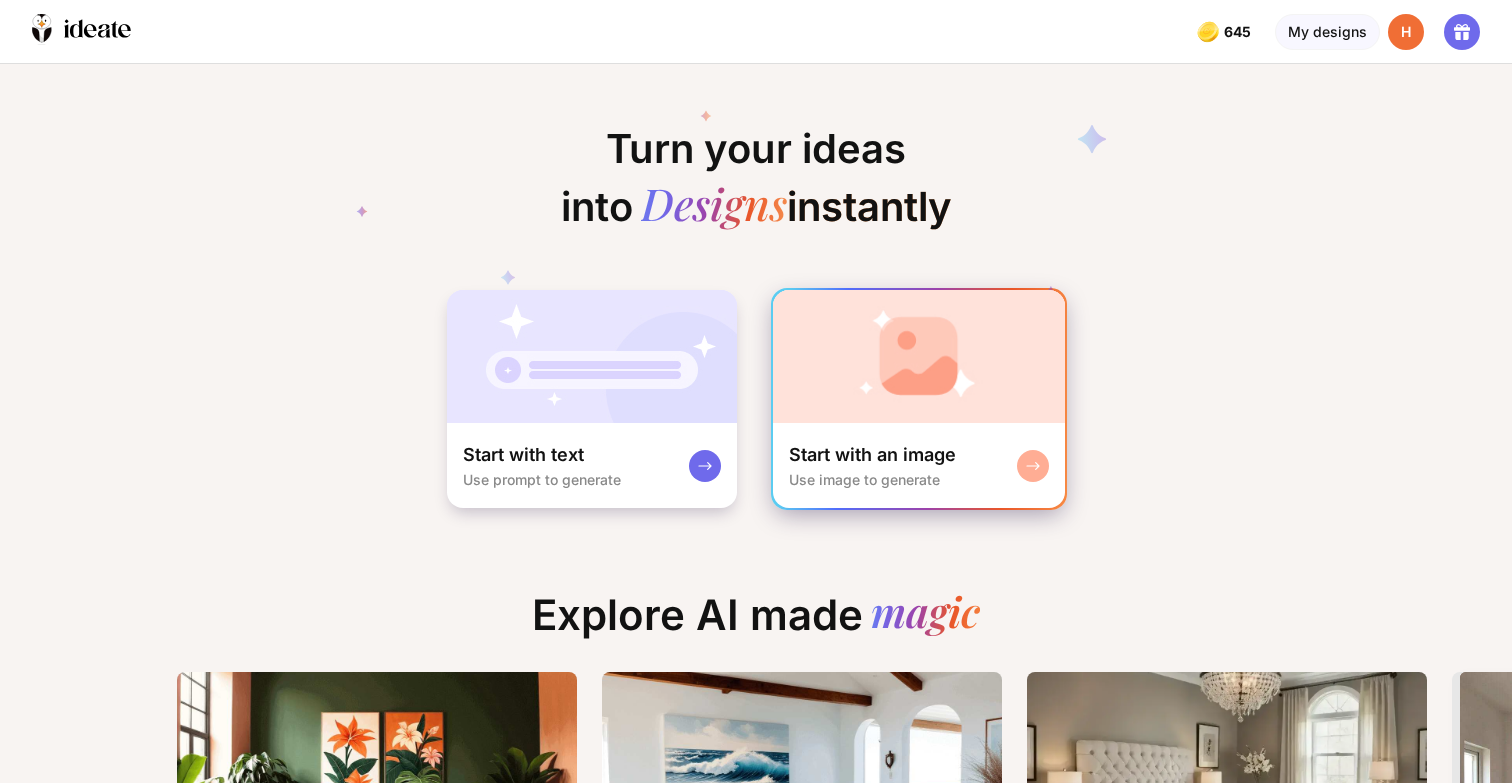 click on "Start with an image Use image to generate" at bounding box center (919, 465) 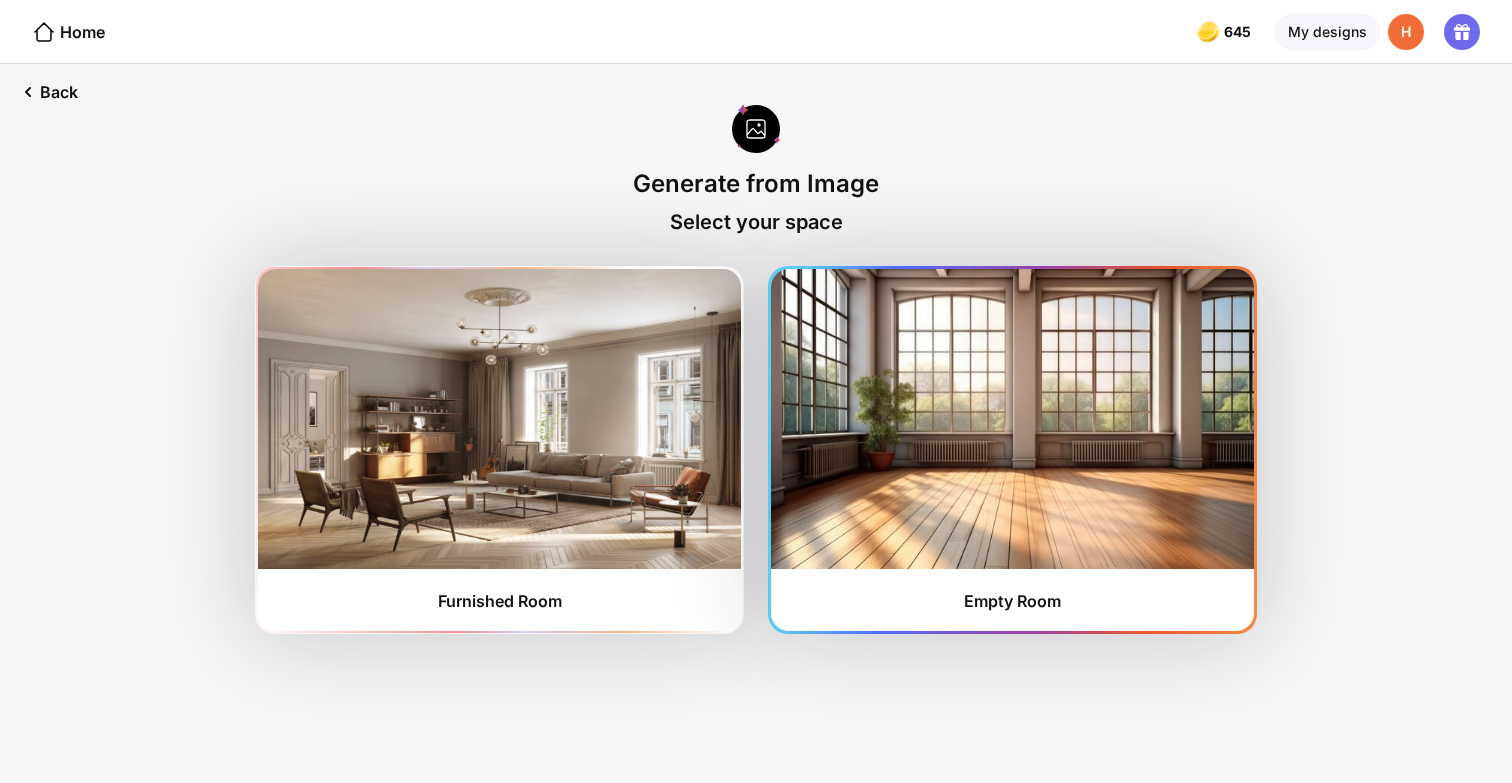 click at bounding box center [1012, 419] 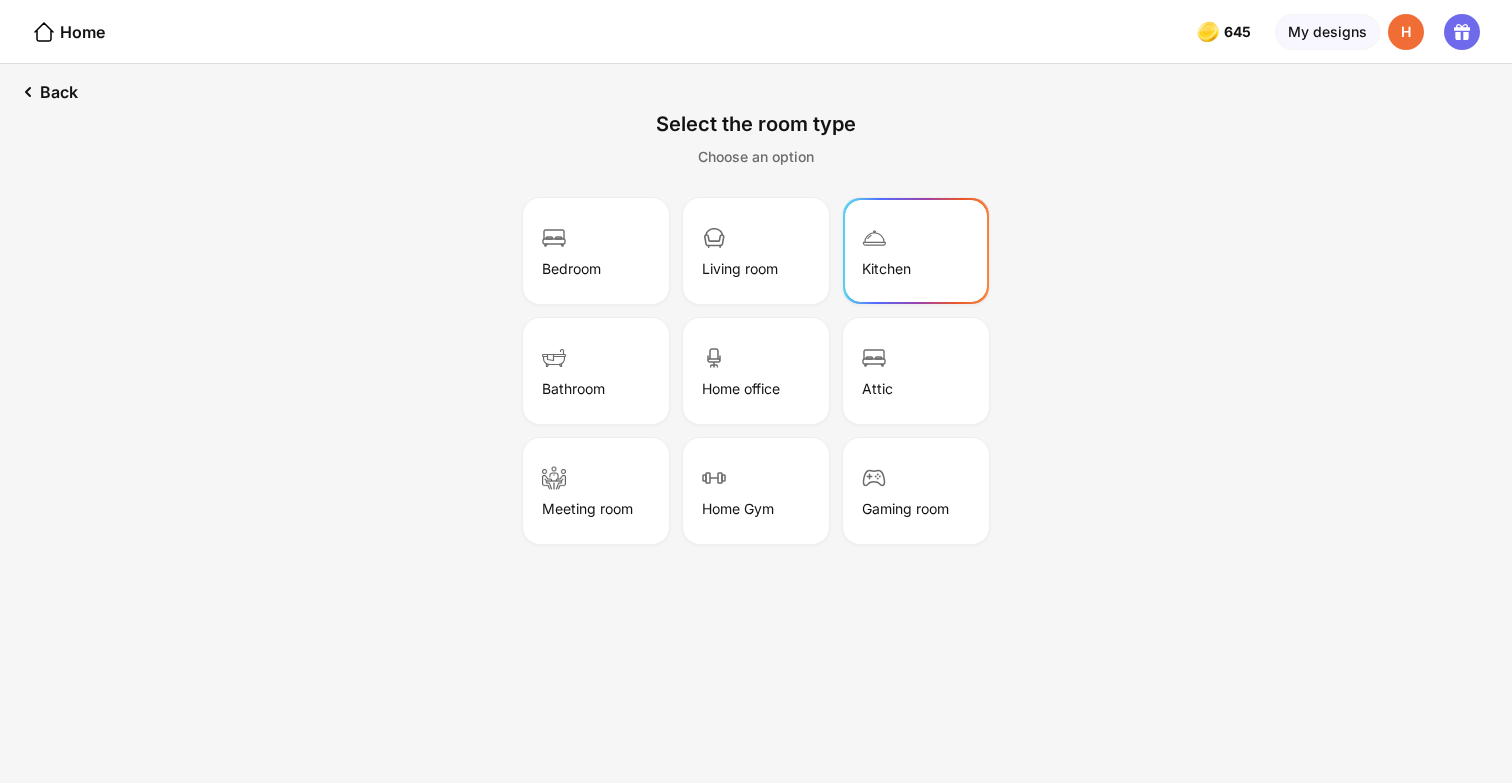 click on "Kitchen" at bounding box center [916, 251] 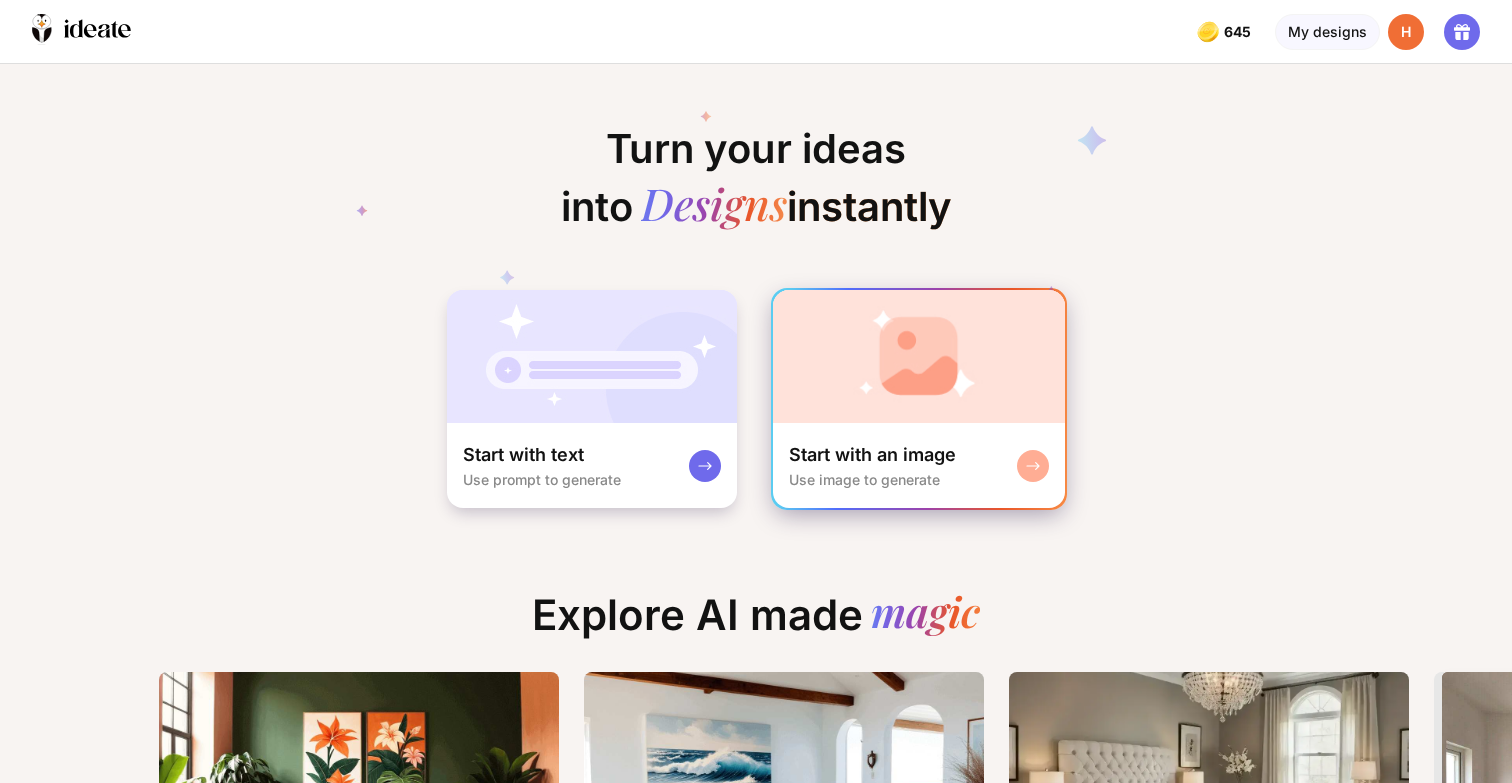 click at bounding box center (919, 356) 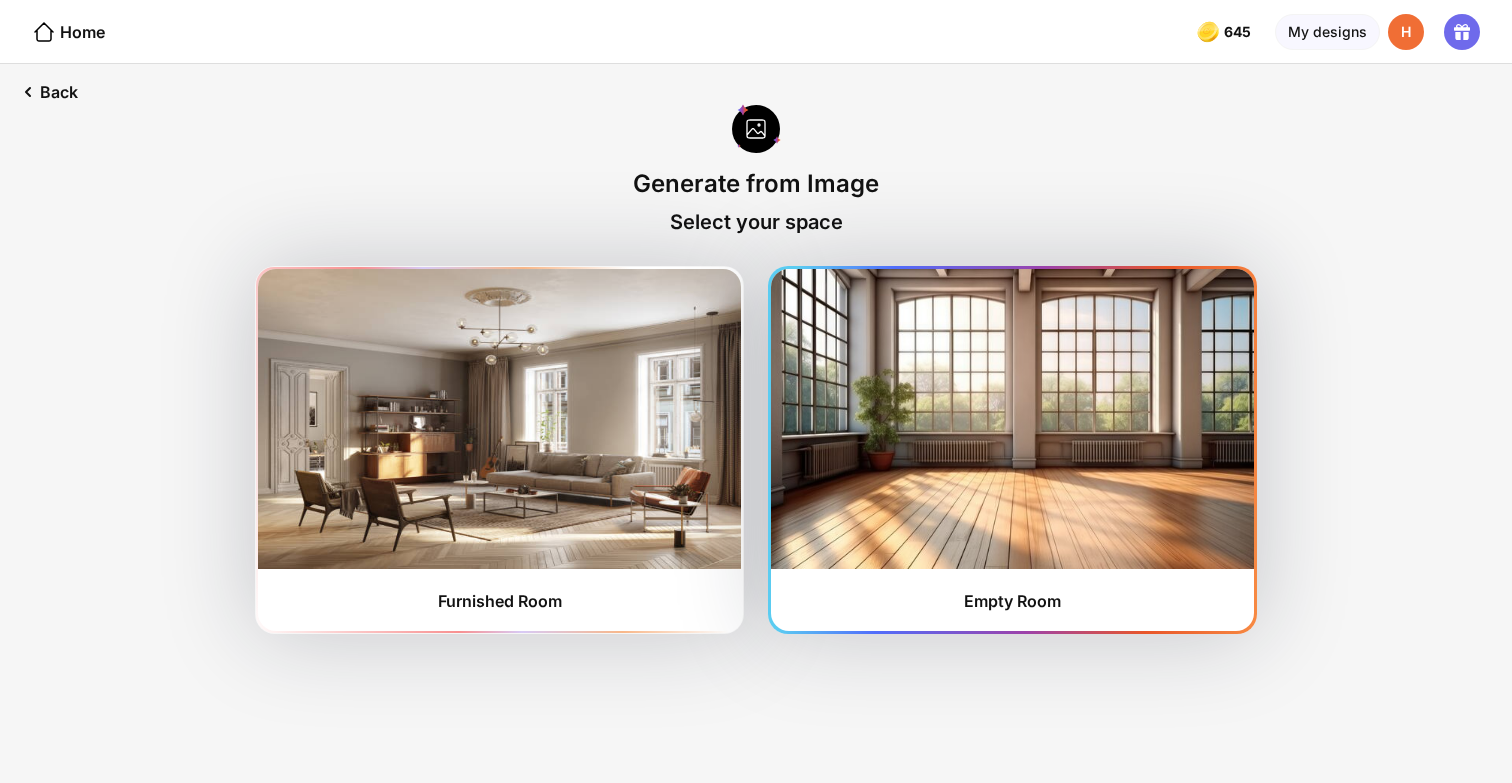 click at bounding box center (1012, 419) 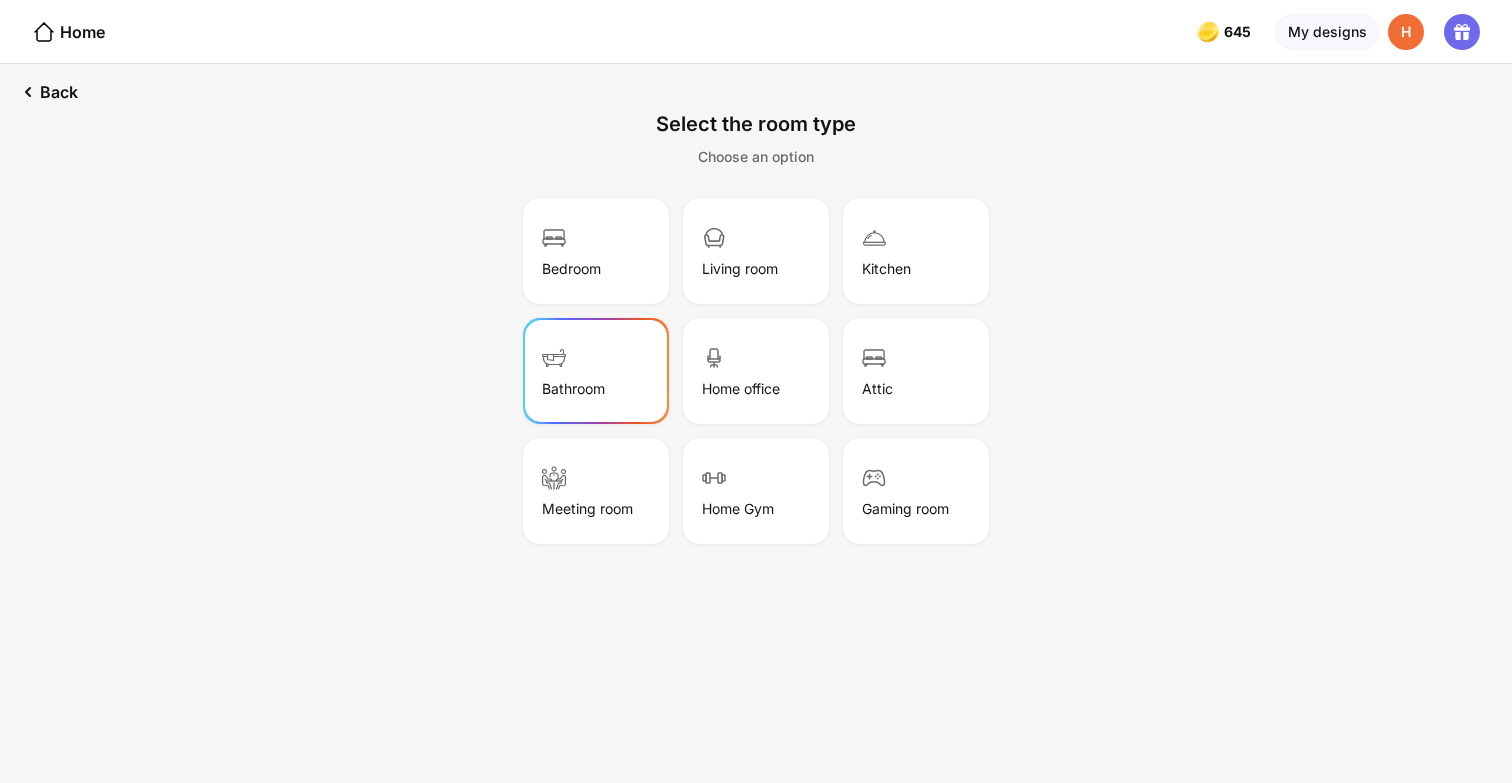 click on "Bathroom" at bounding box center (596, 371) 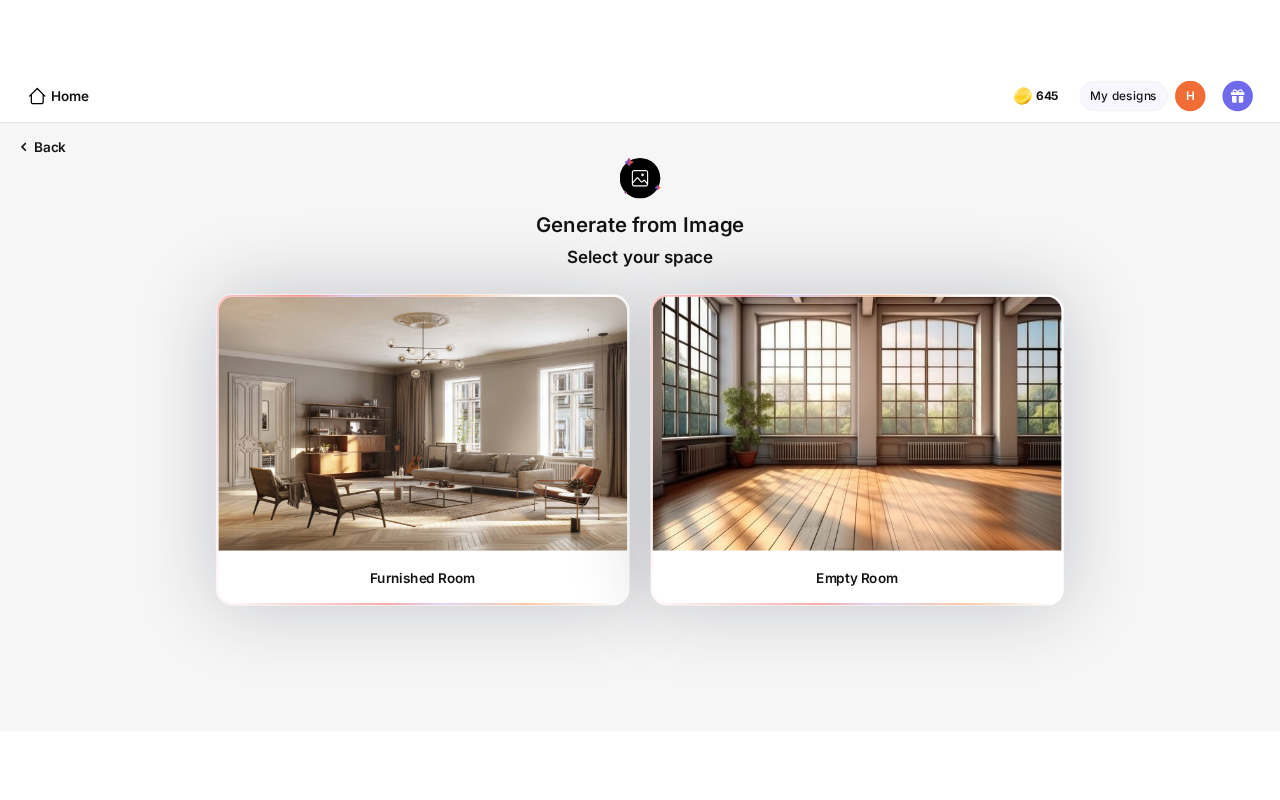 scroll, scrollTop: 0, scrollLeft: 0, axis: both 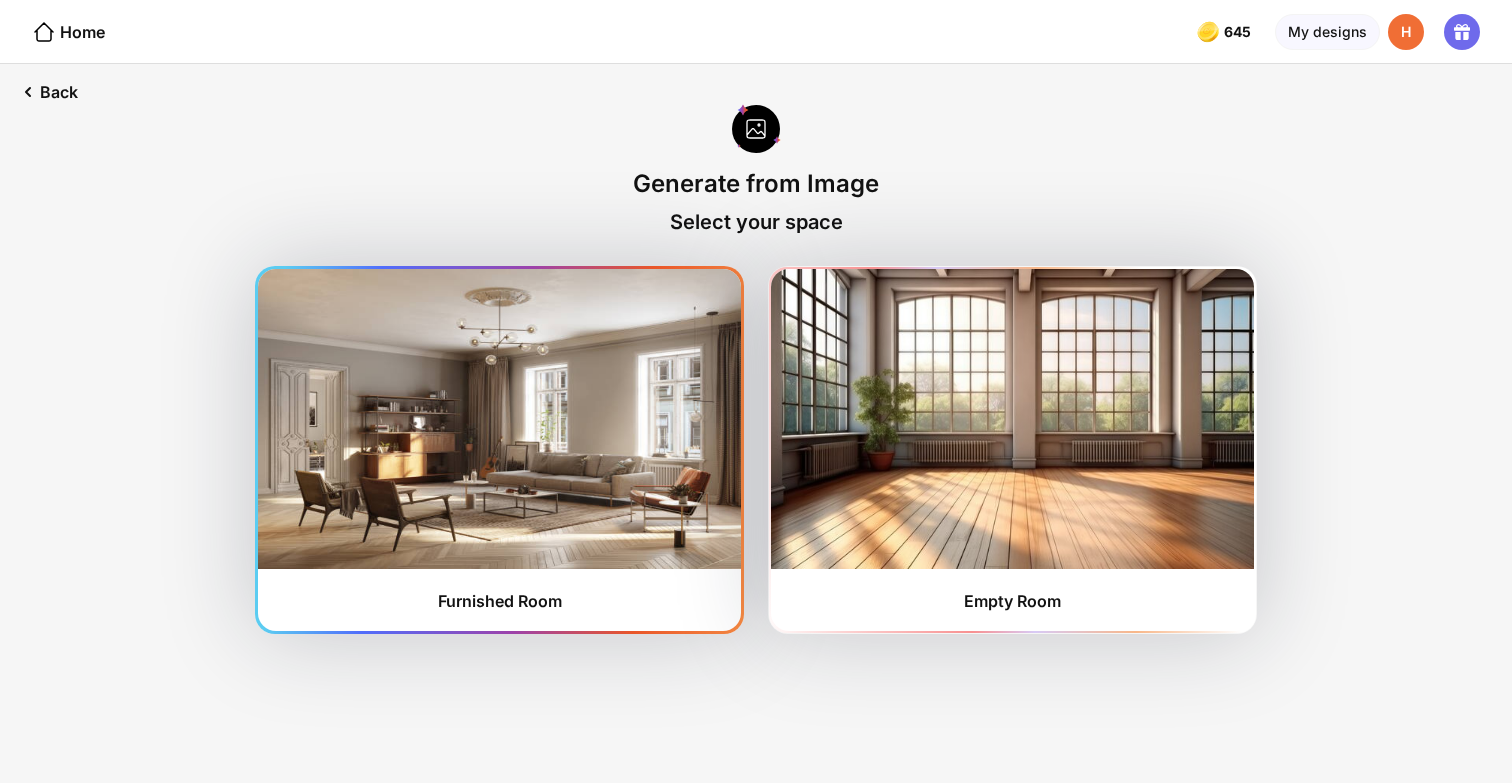 click at bounding box center (499, 419) 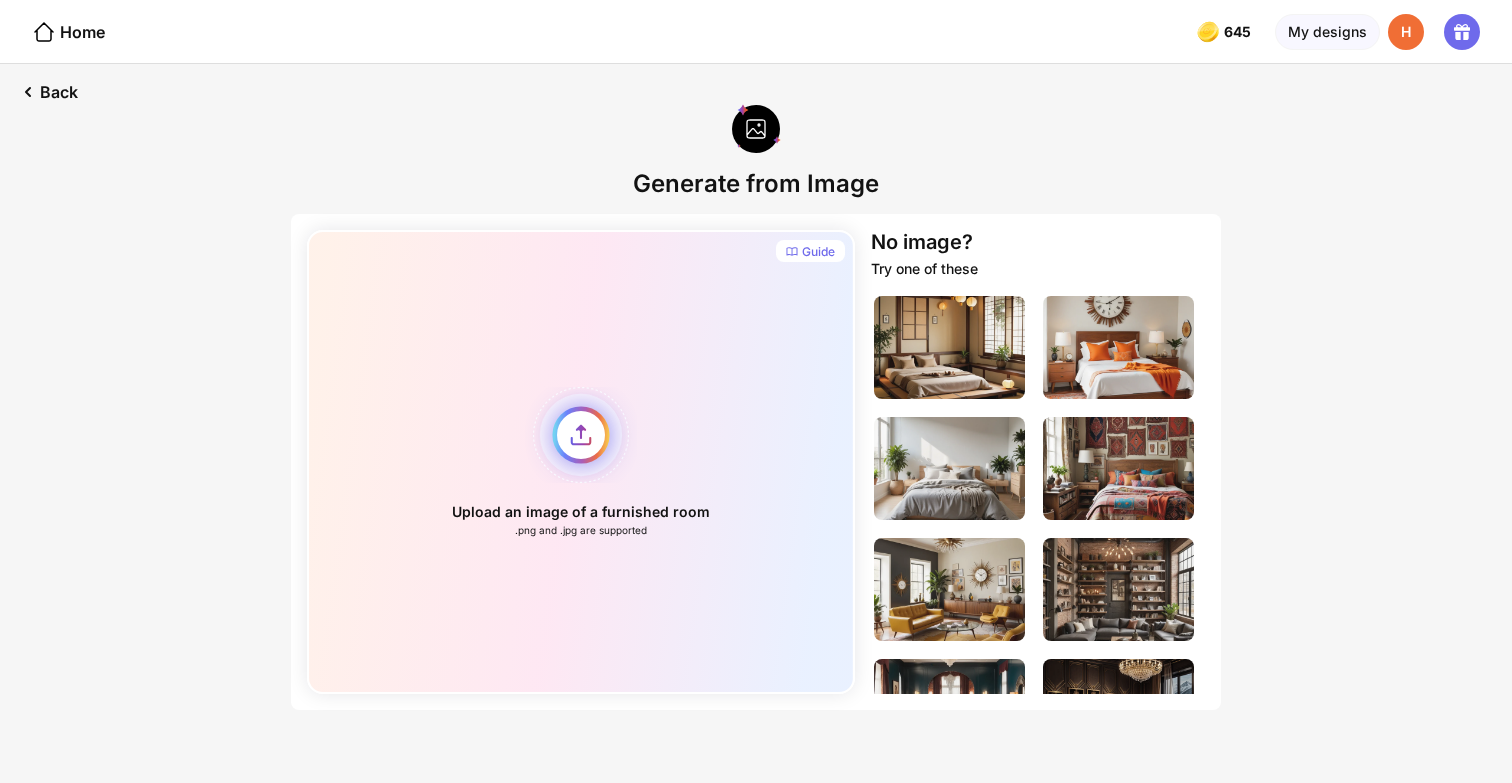 click on "Upload an image of a furnished room .png and .jpg are supported" at bounding box center (581, 462) 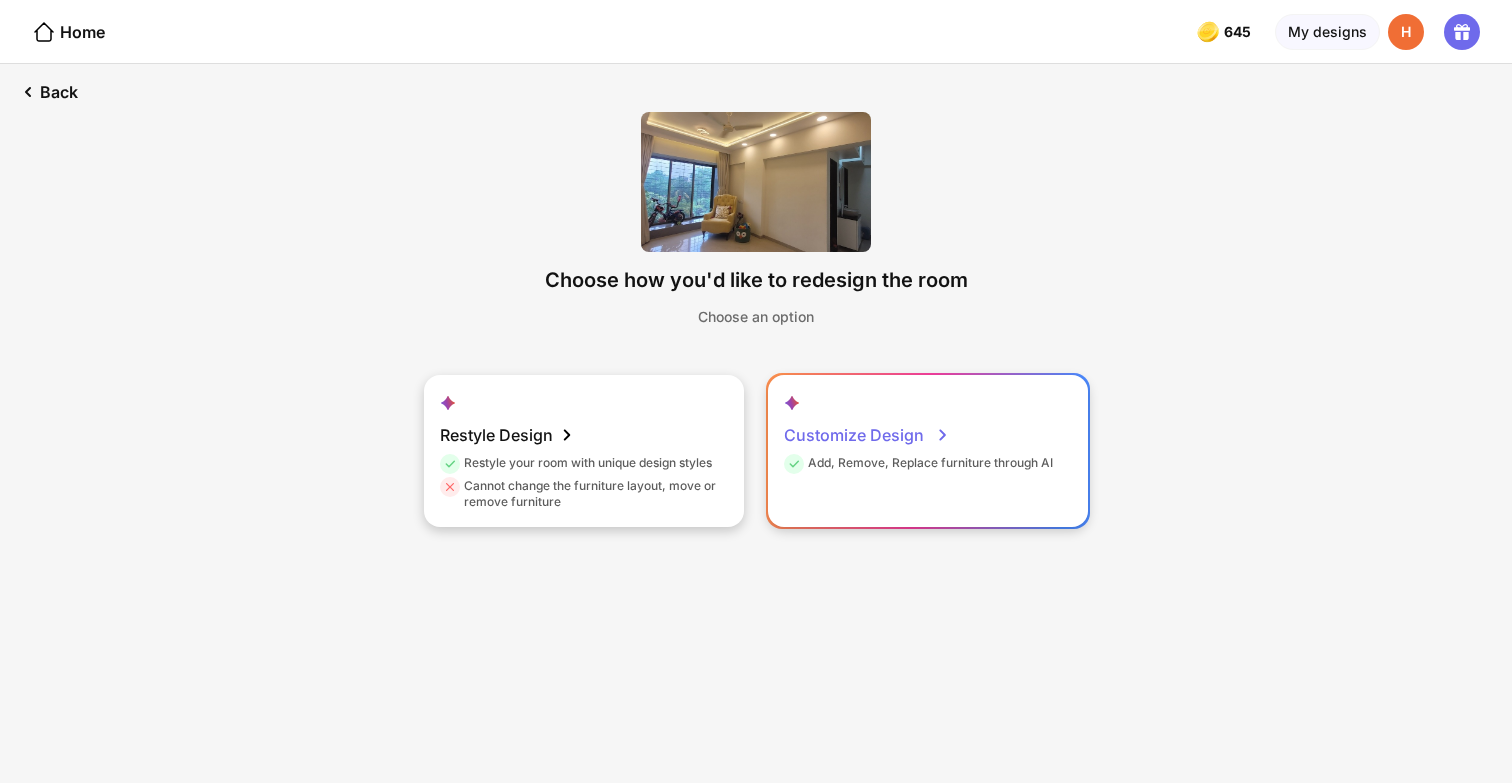 click on "Customize Design" at bounding box center (867, 435) 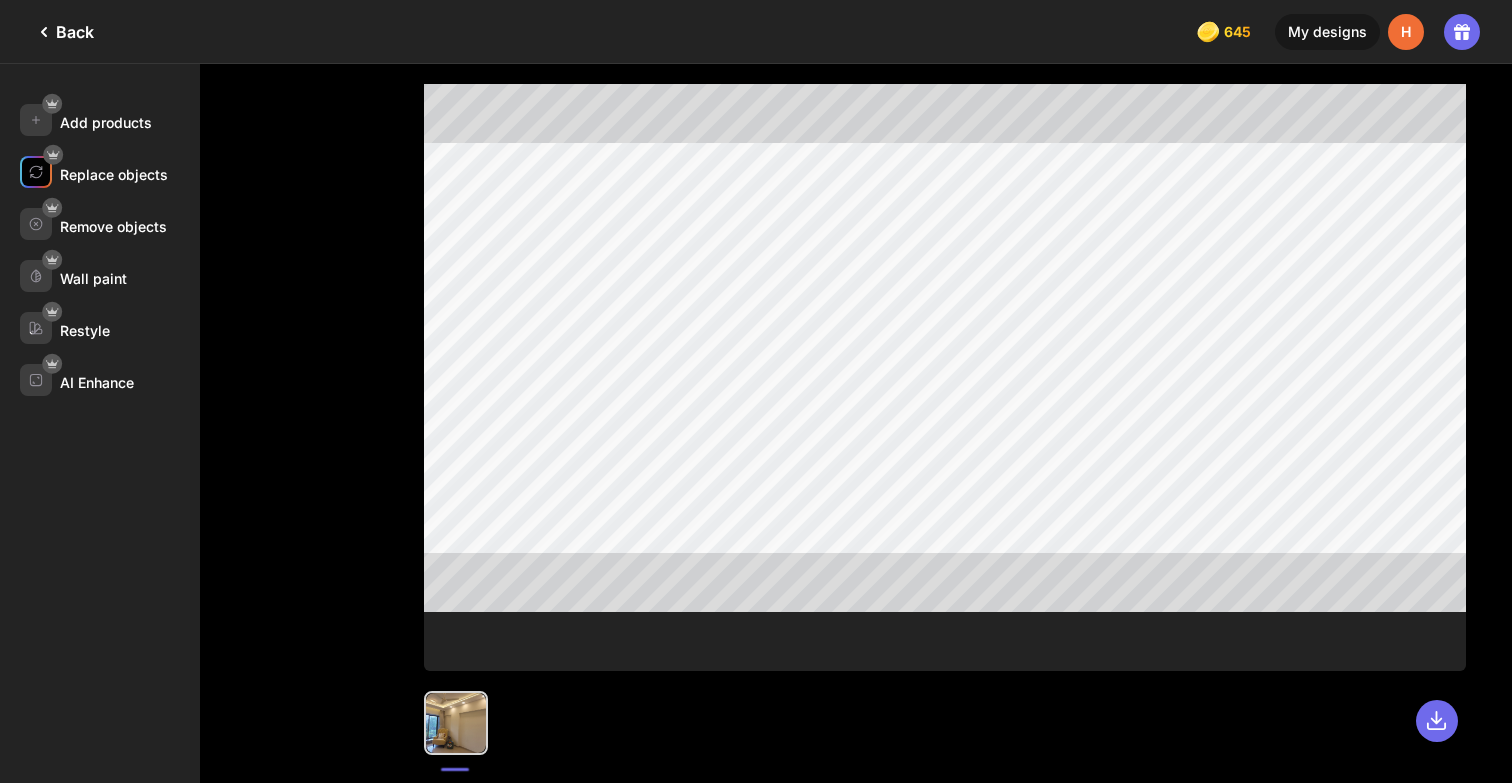 click on "Replace objects" at bounding box center [114, 174] 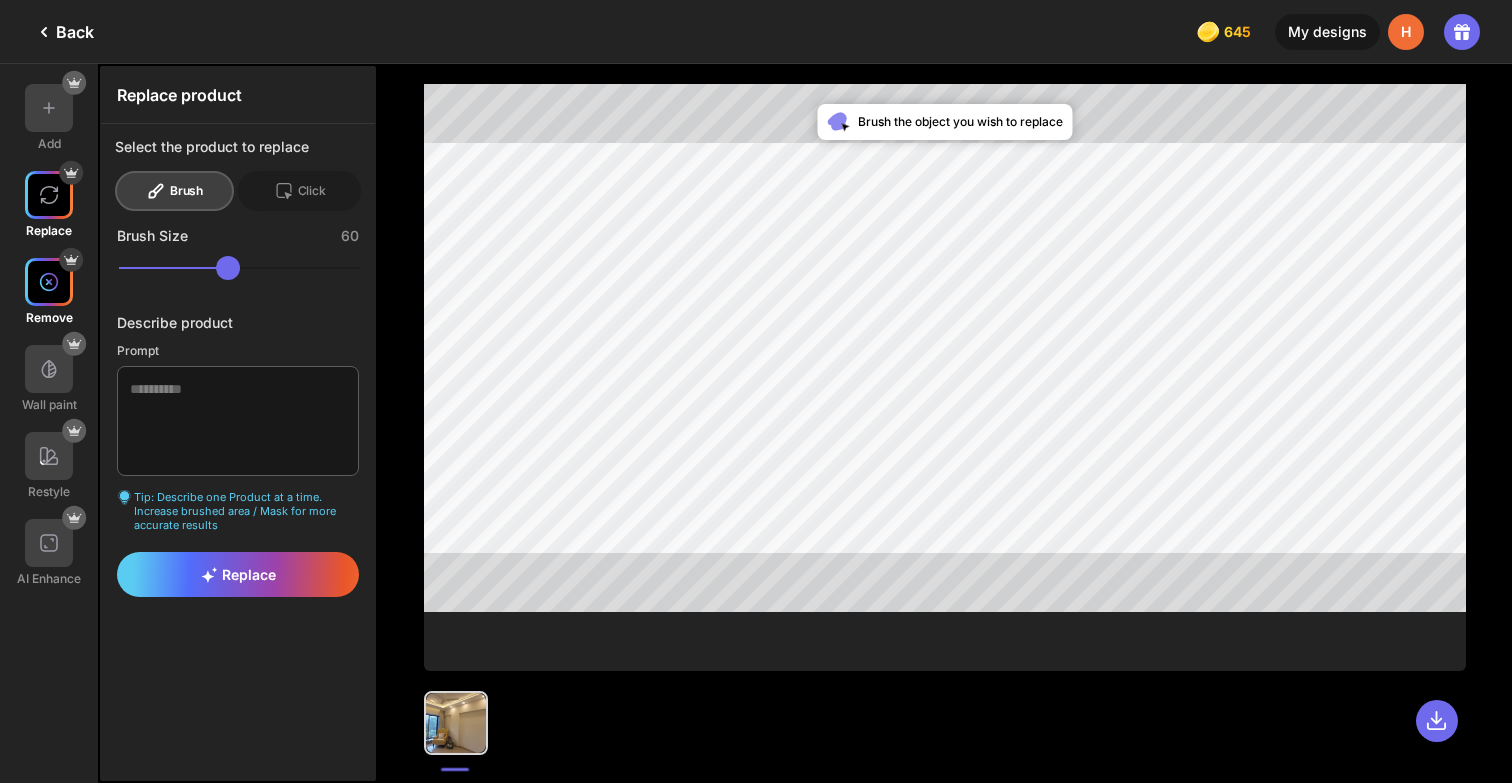 click at bounding box center [49, 282] 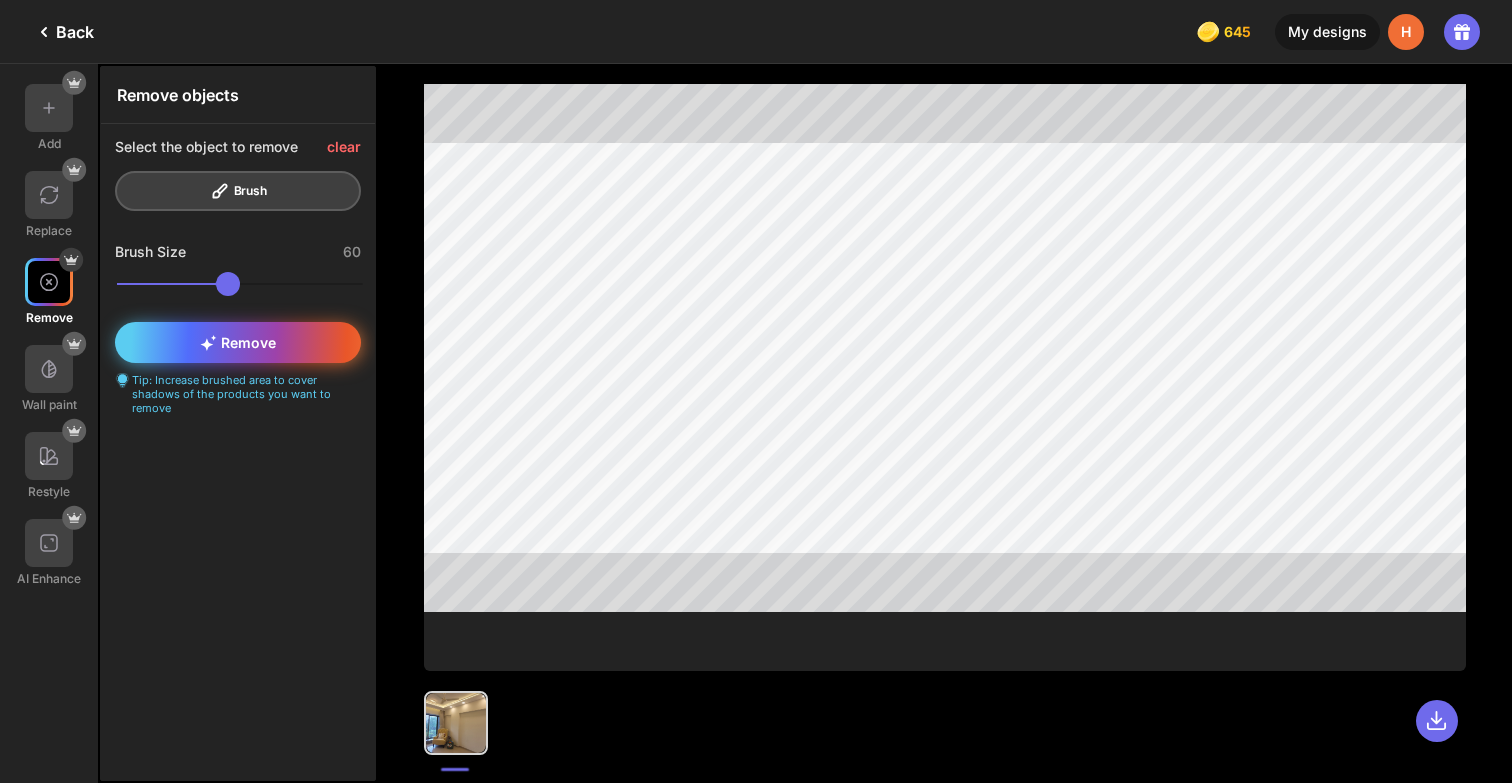 click on "Remove" at bounding box center (238, 342) 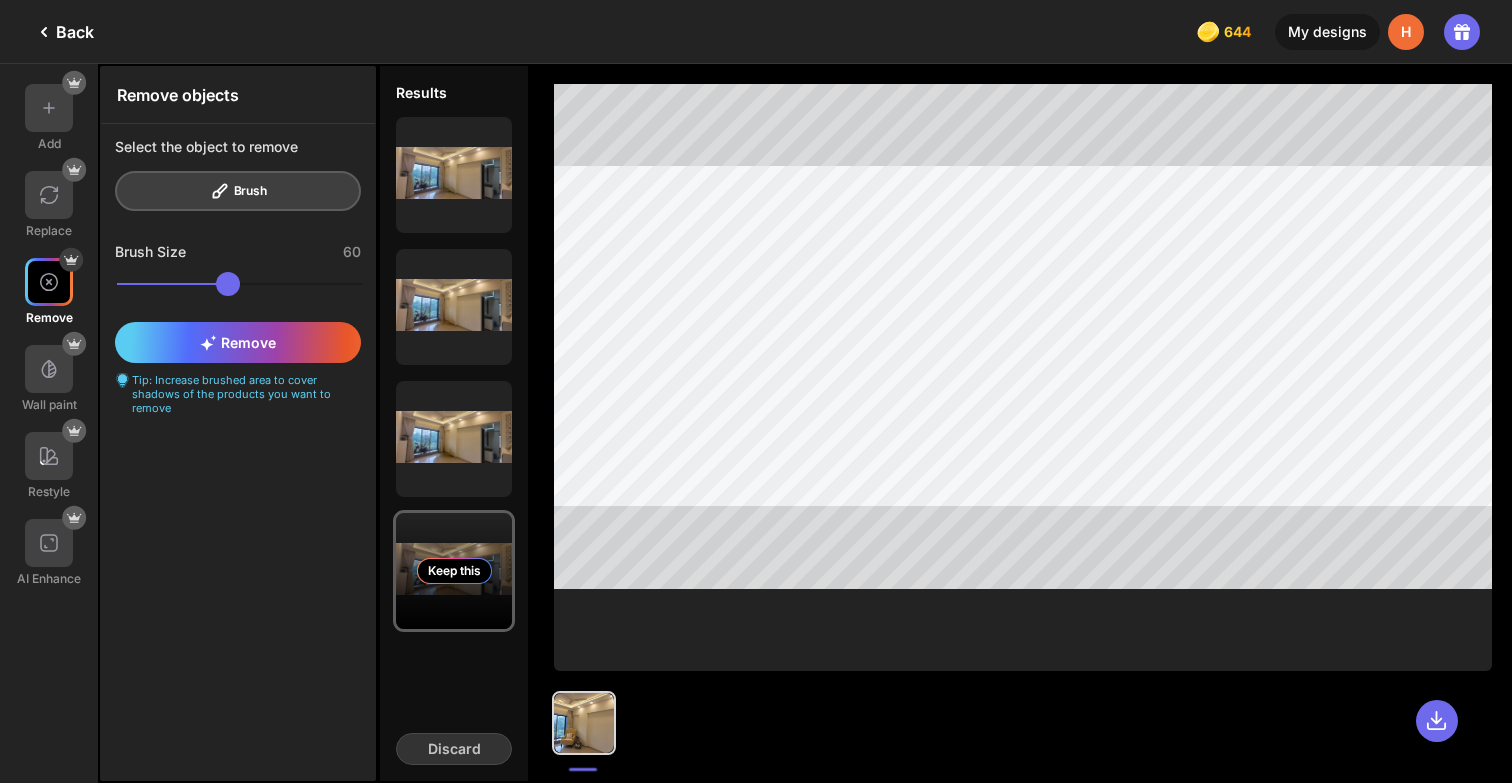 click on "Keep this" at bounding box center [454, 571] 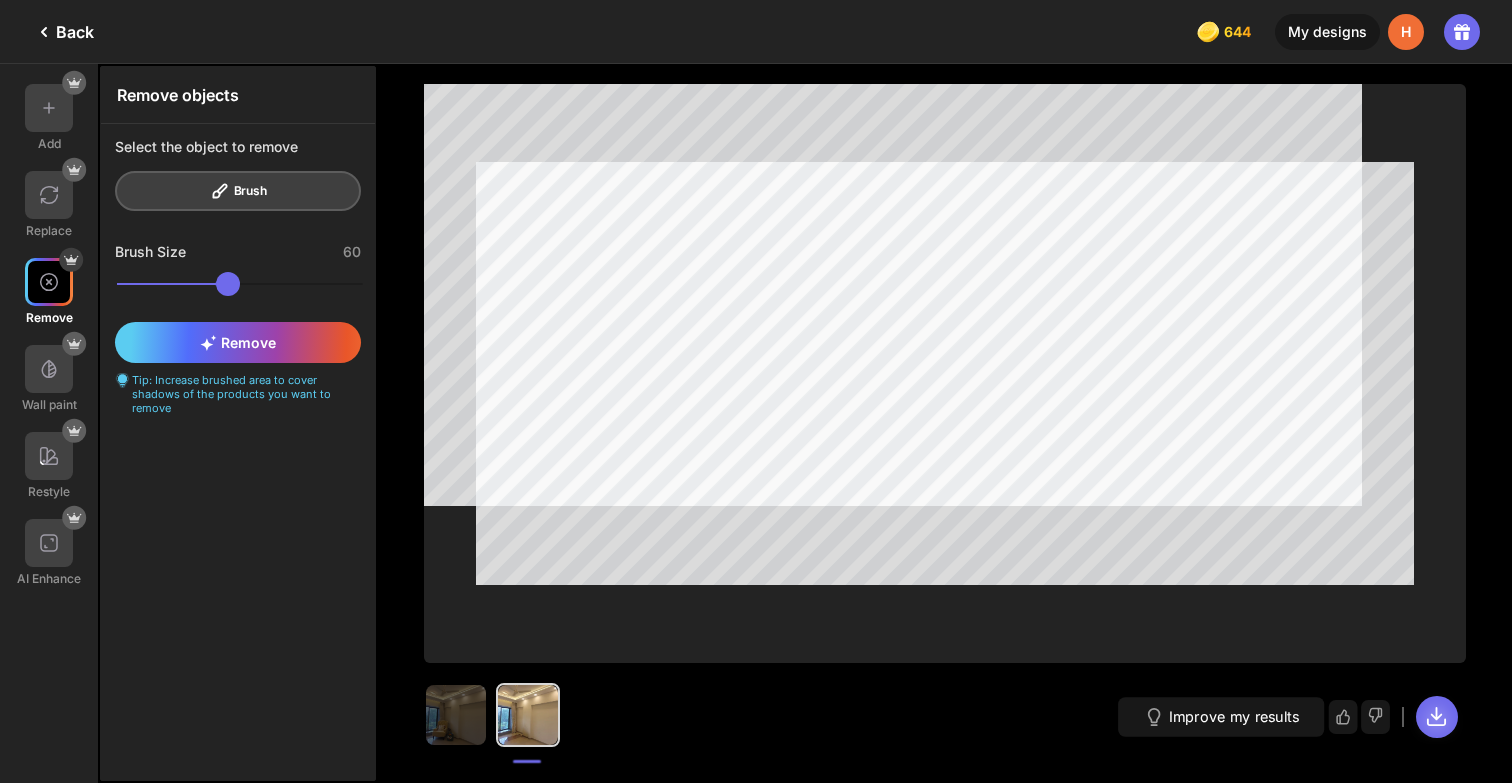 click 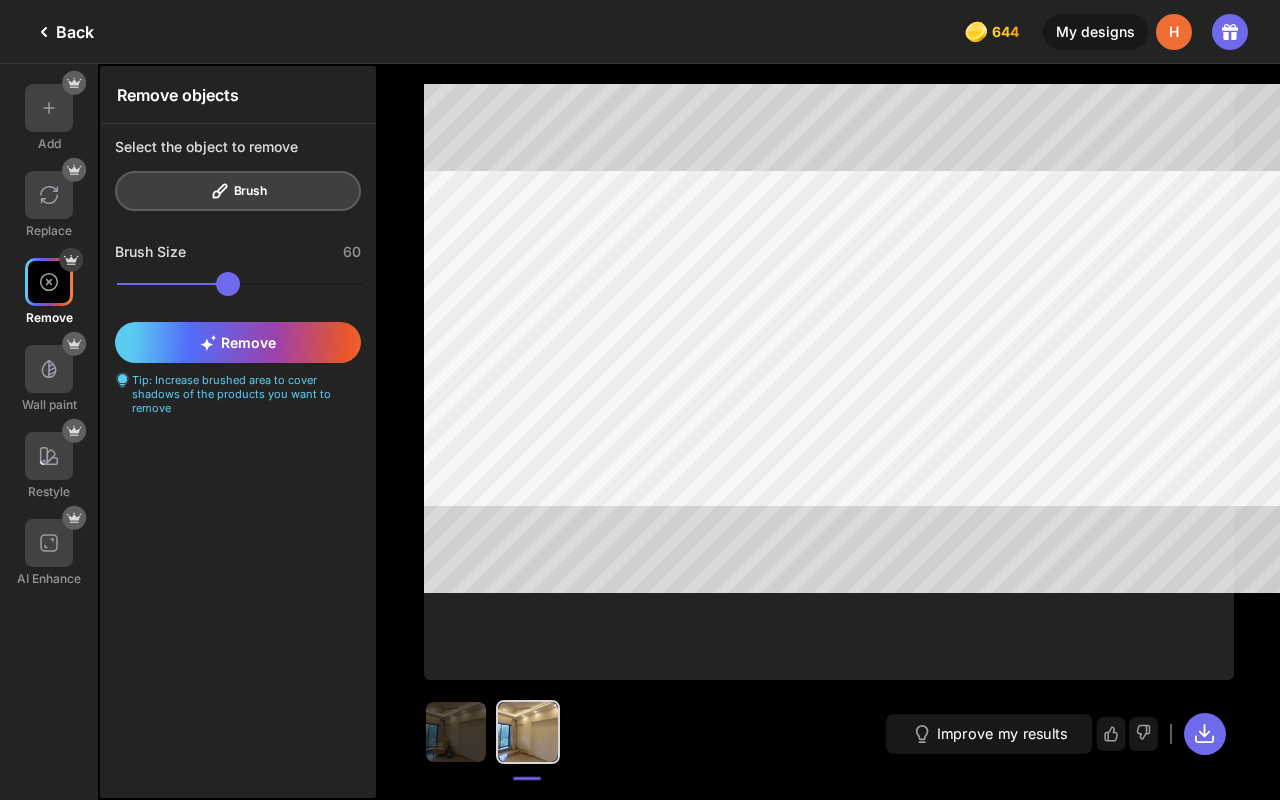 click at bounding box center [49, 369] 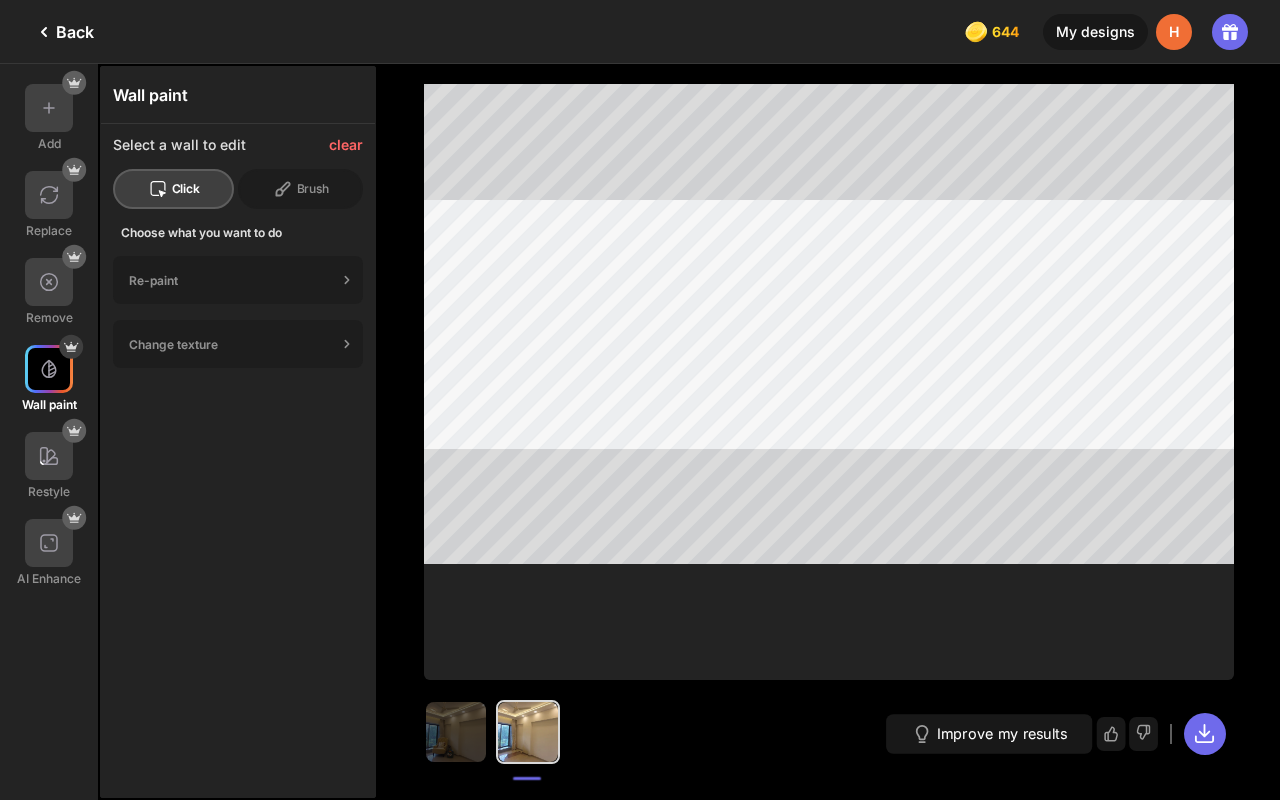 click at bounding box center [1205, 734] 